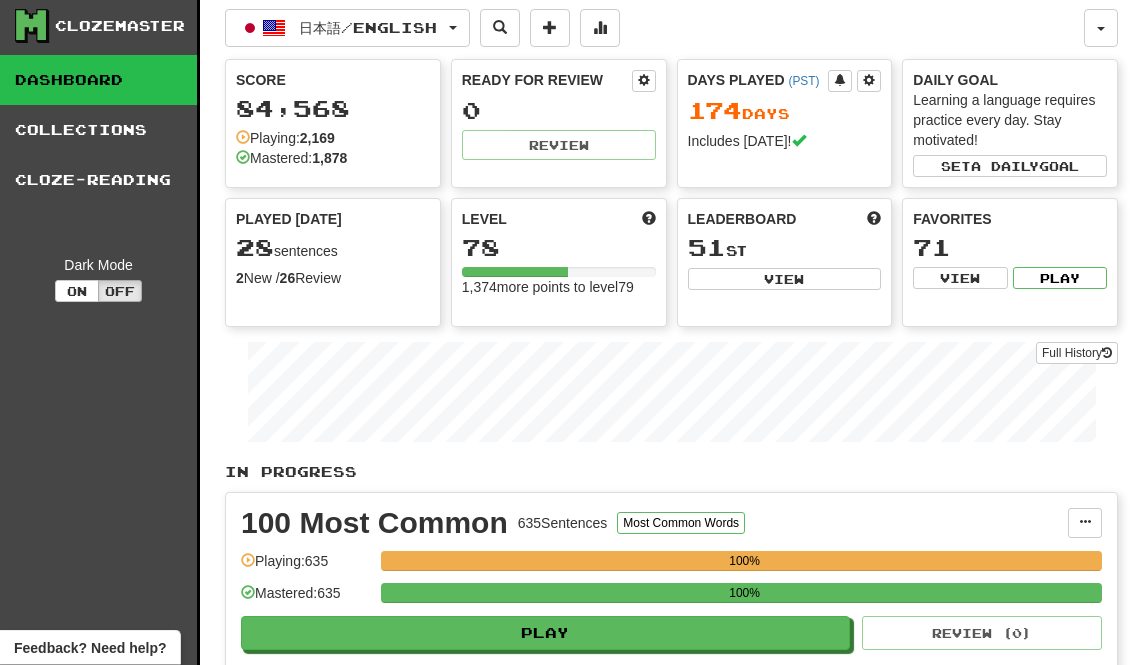 scroll, scrollTop: 0, scrollLeft: 0, axis: both 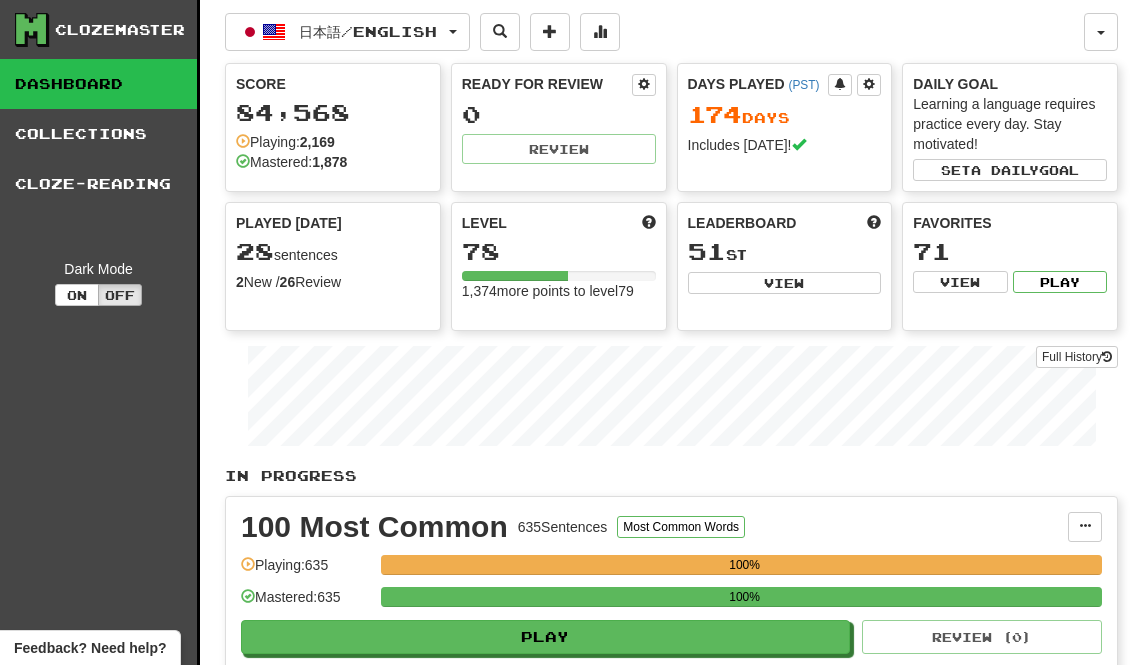 click at bounding box center (274, 32) 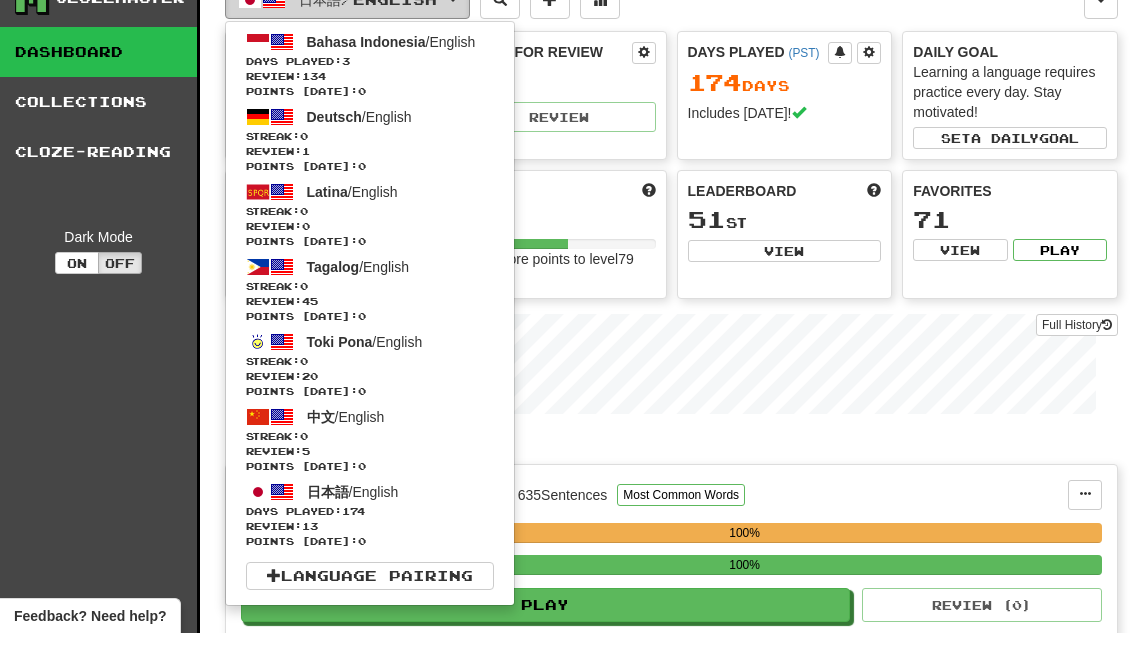 scroll, scrollTop: 33, scrollLeft: 0, axis: vertical 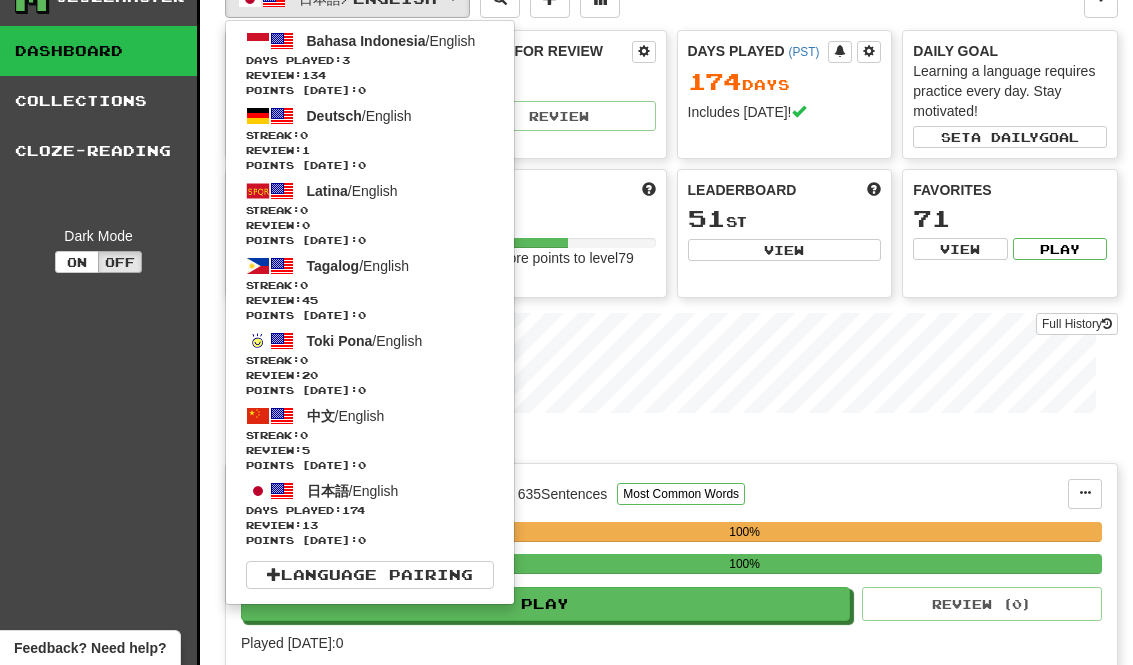 click at bounding box center [566, 332] 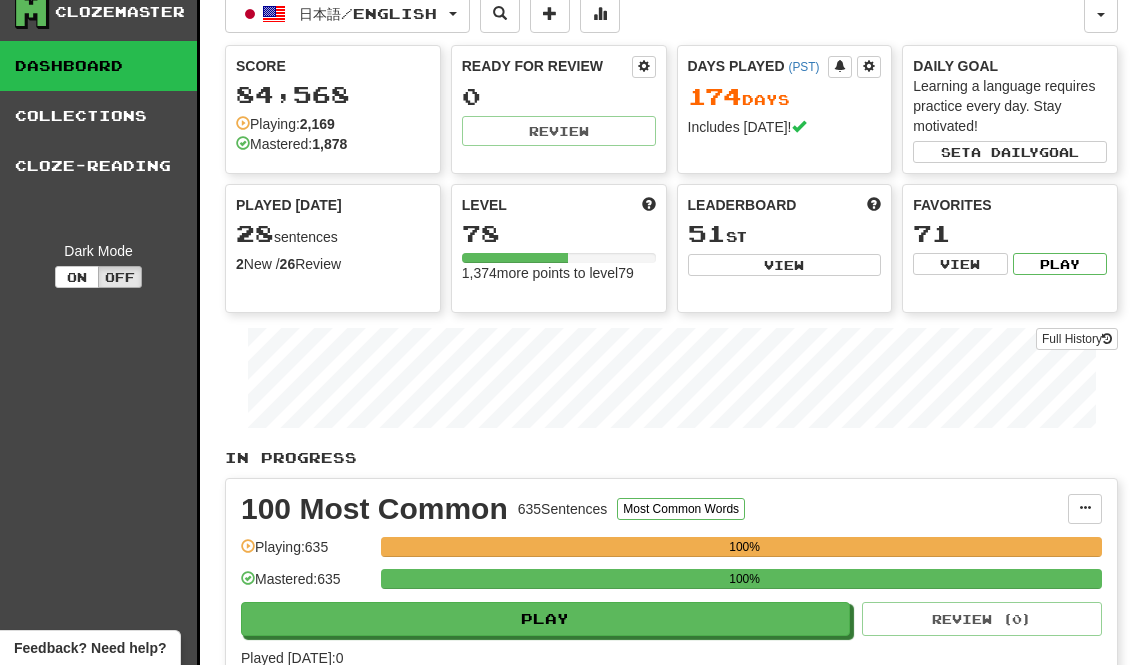 scroll, scrollTop: 16, scrollLeft: 0, axis: vertical 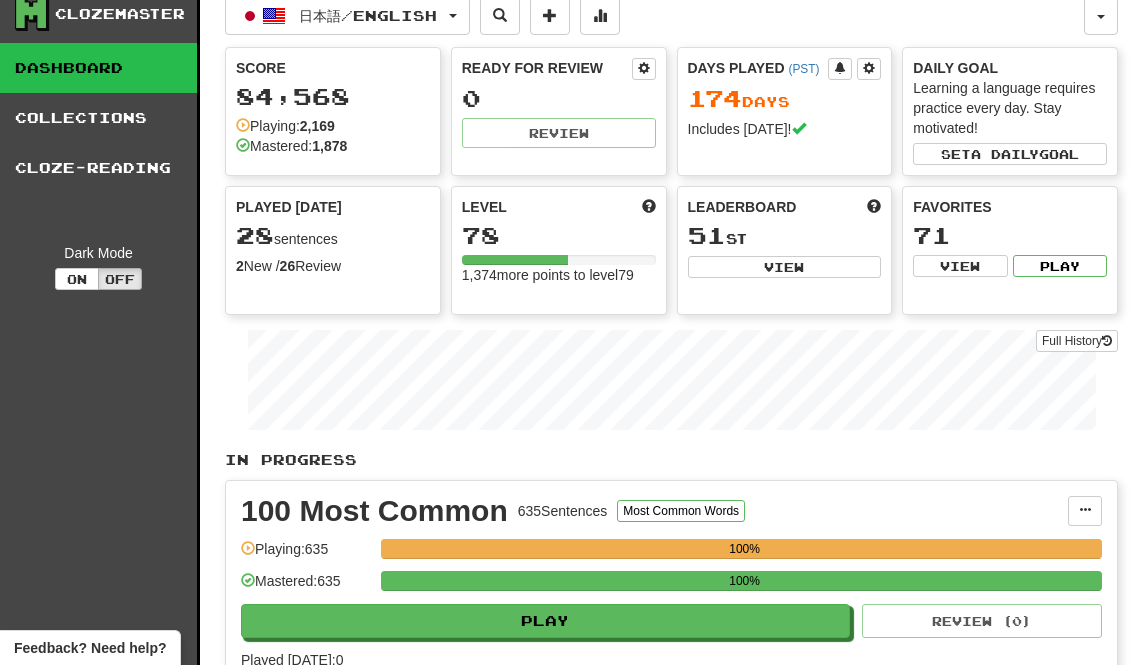 click on "日本語  /  English" at bounding box center (347, 16) 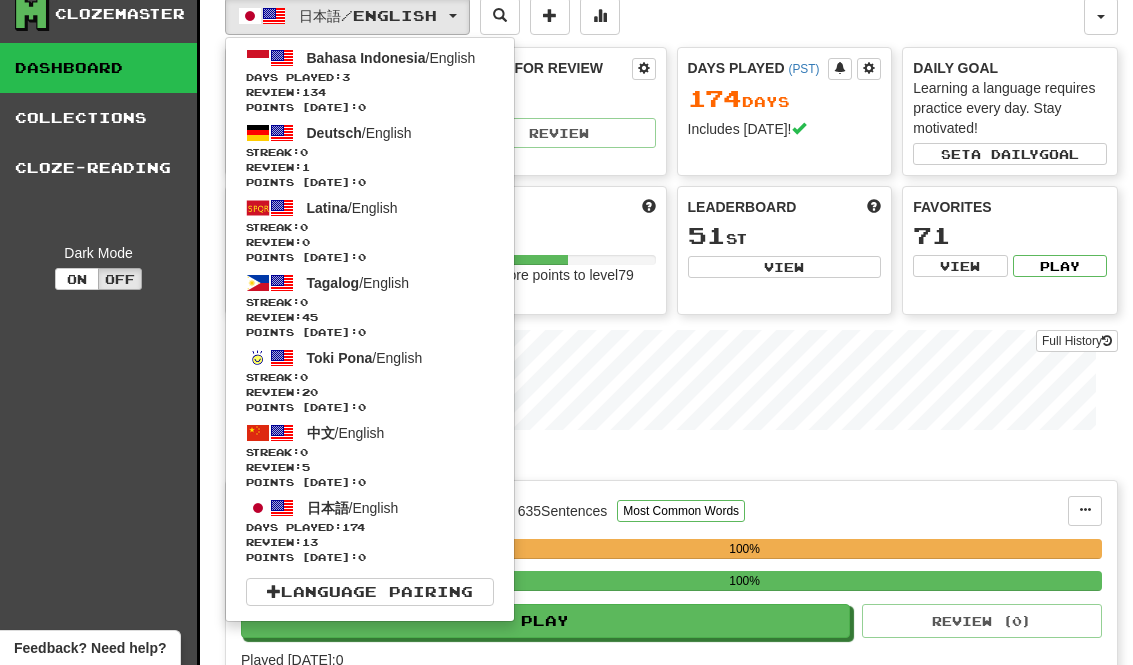 click at bounding box center (566, 332) 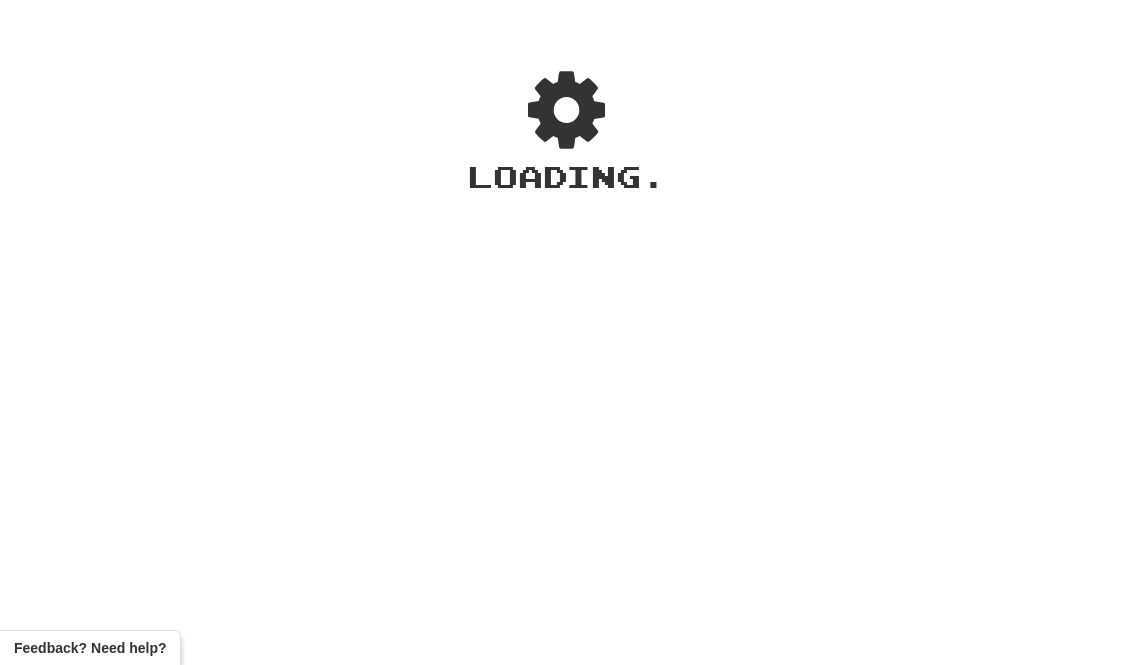 scroll, scrollTop: 16, scrollLeft: 0, axis: vertical 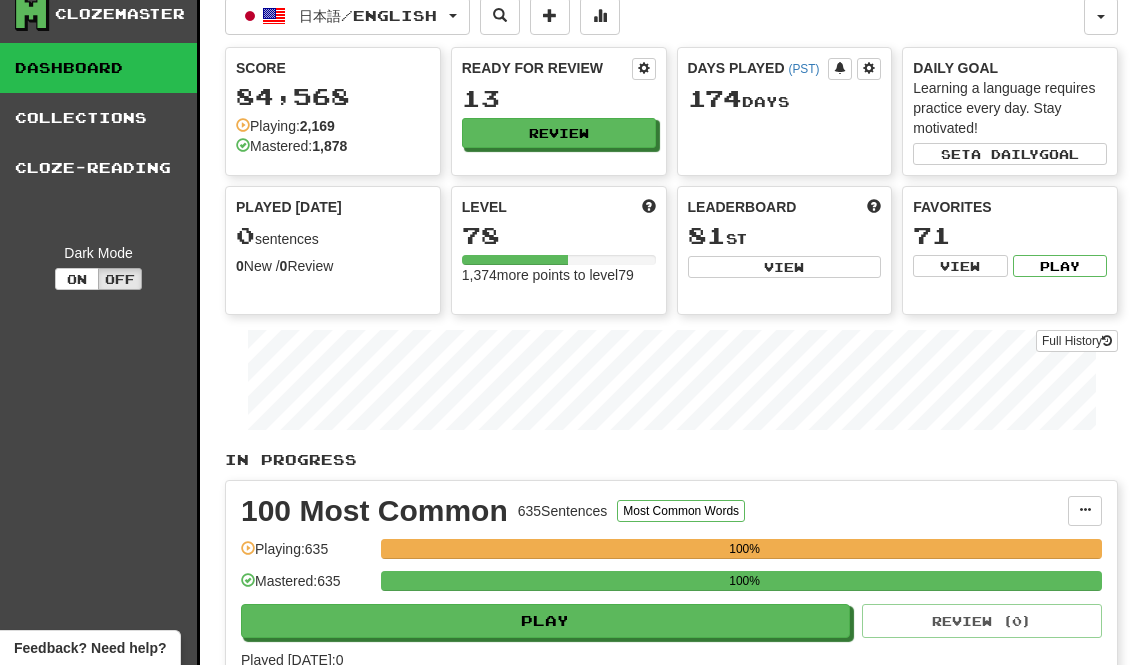 click on "Review" at bounding box center (559, 133) 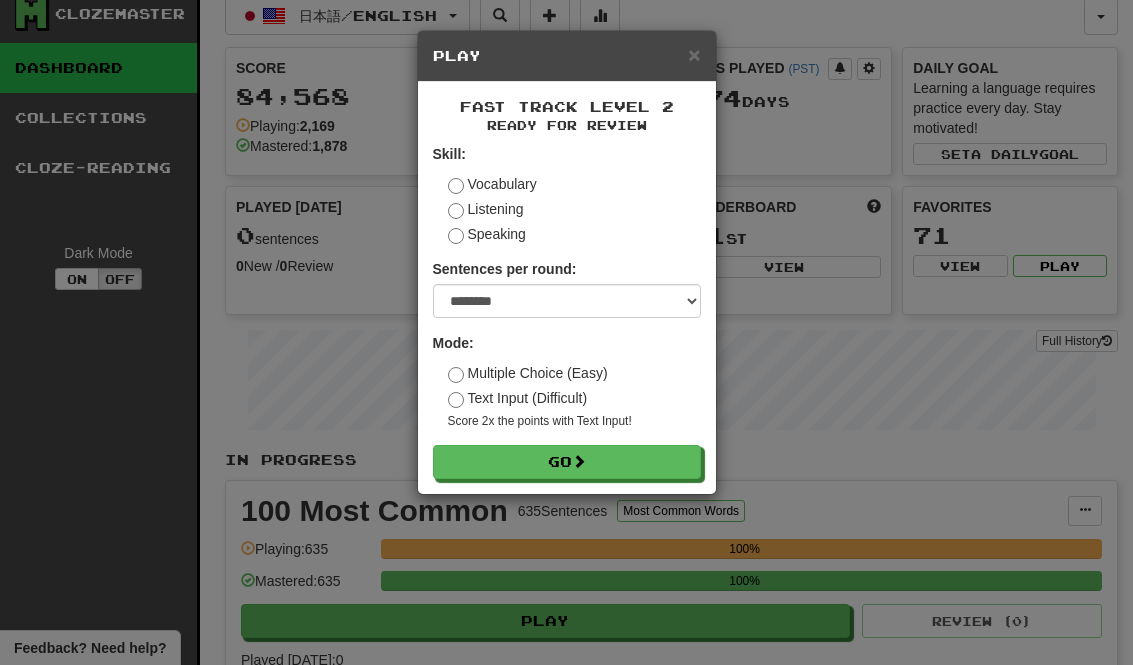 click on "Go" at bounding box center (567, 462) 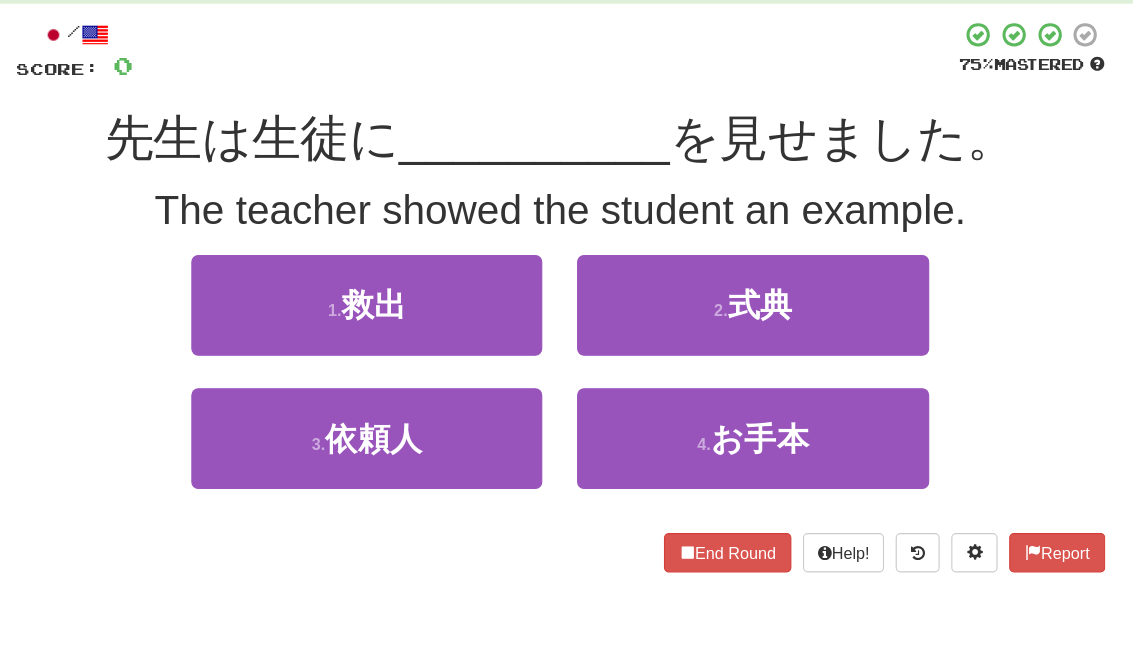 scroll, scrollTop: 42, scrollLeft: 0, axis: vertical 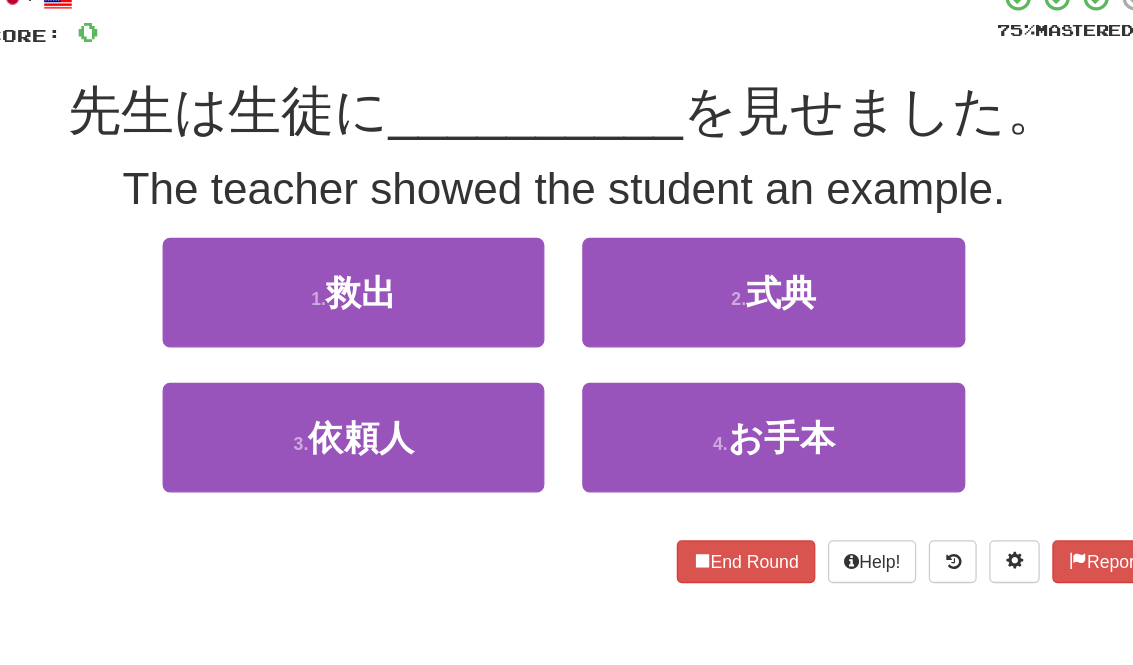 click on "4 .  お手本" at bounding box center (732, 438) 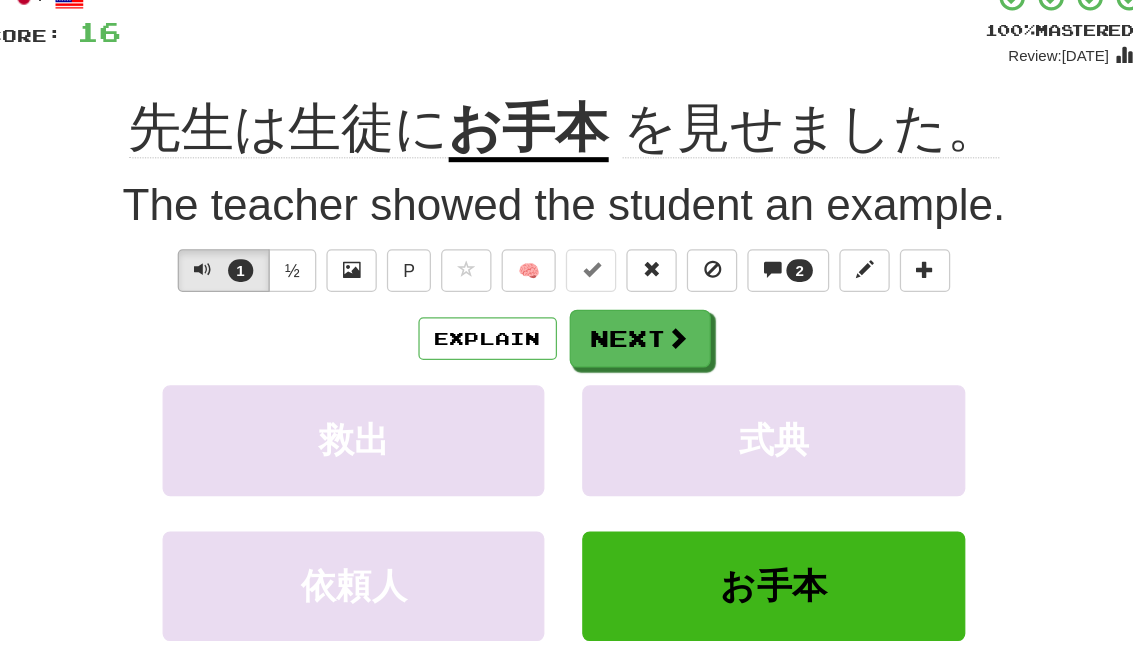 click on "Explain" at bounding box center (506, 360) 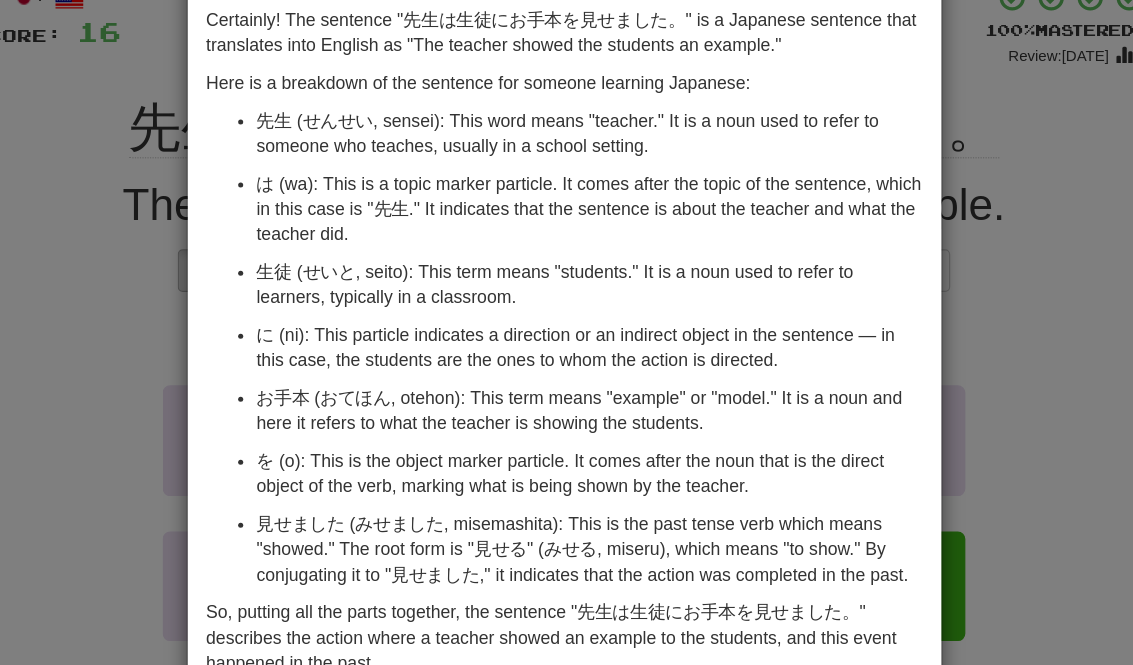 click on "× Explanation Certainly! The sentence "先生は生徒にお手本を見せました。" is a Japanese sentence that translates into English as "The teacher showed the students an example."
Here is a breakdown of the sentence for someone learning Japanese:
先生 (せんせい, sensei): This word means "teacher." It is a noun used to refer to someone who teaches, usually in a school setting.
は (wa): This is a topic marker particle. It comes after the topic of the sentence, which in this case is "先生." It indicates that the sentence is about the teacher and what the teacher did.
生徒 (せいと, seito): This term means "students." It is a noun used to refer to learners, typically in a classroom.
に (ni): This particle indicates a direction or an indirect object in the sentence — in this case, the students are the ones to whom the action is directed.
In beta. Generated by ChatGPT. Like it? Hate it?  Let us know ! Close" at bounding box center [566, 332] 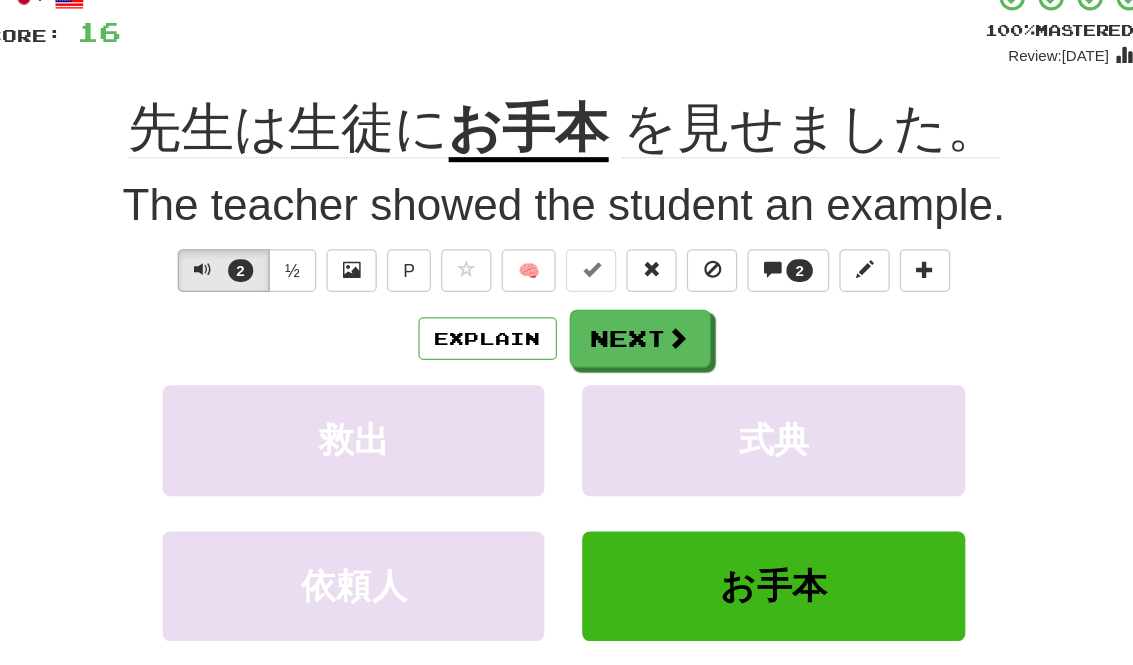 click on "2" at bounding box center (753, 306) 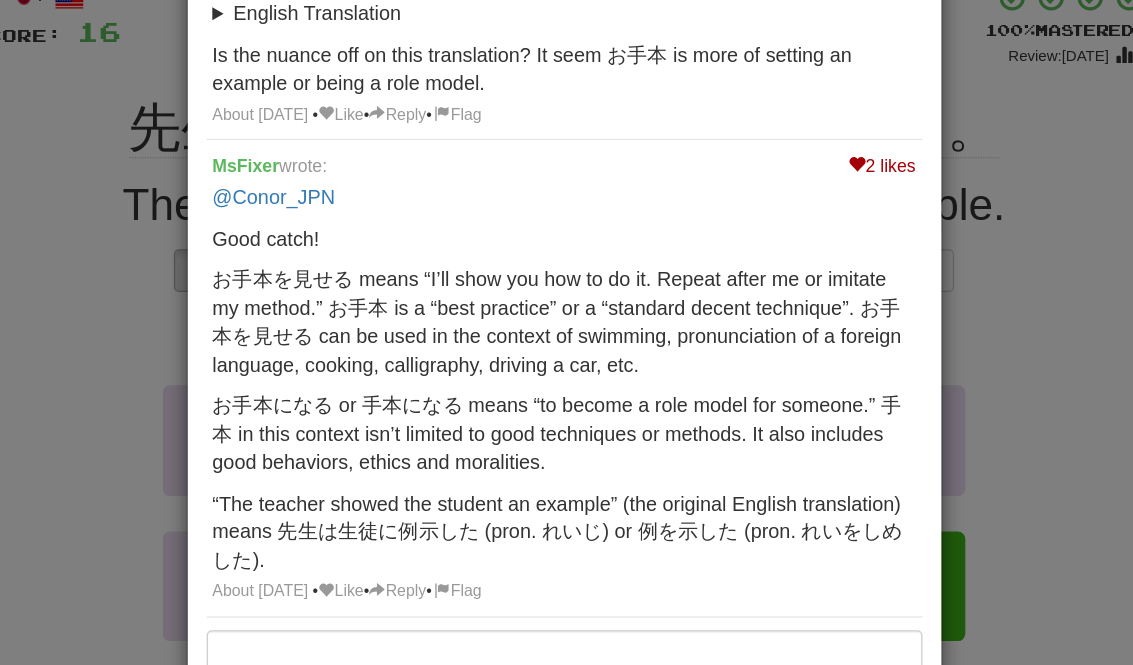 scroll, scrollTop: 94, scrollLeft: 0, axis: vertical 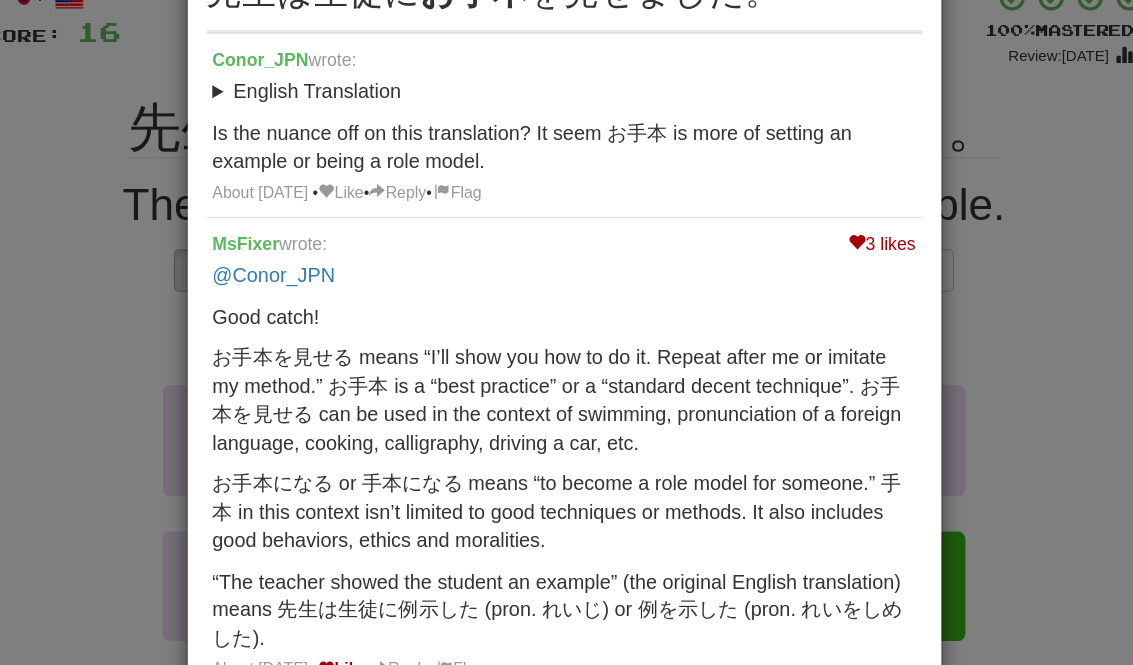 click at bounding box center (377, 243) 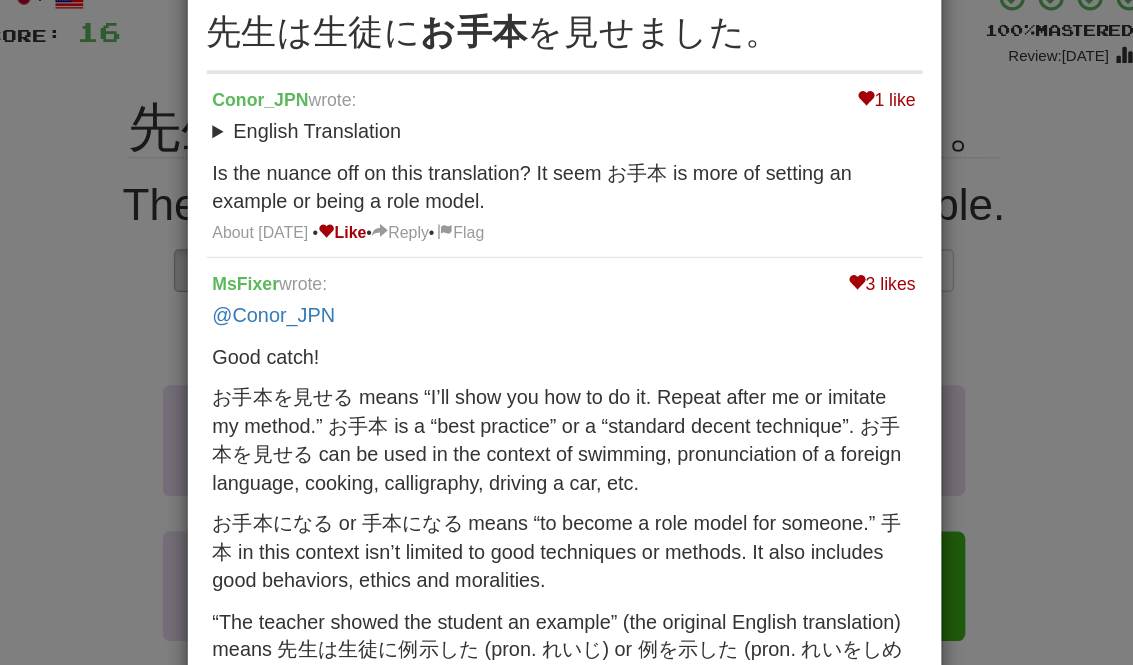 scroll, scrollTop: 0, scrollLeft: 0, axis: both 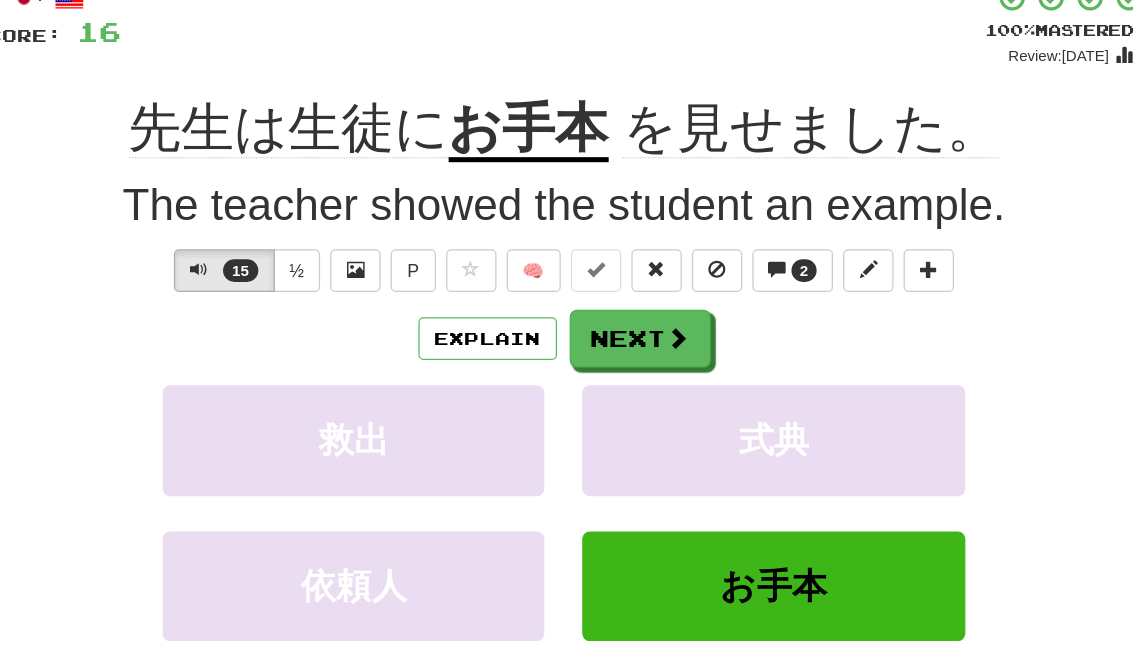 click at bounding box center (657, 359) 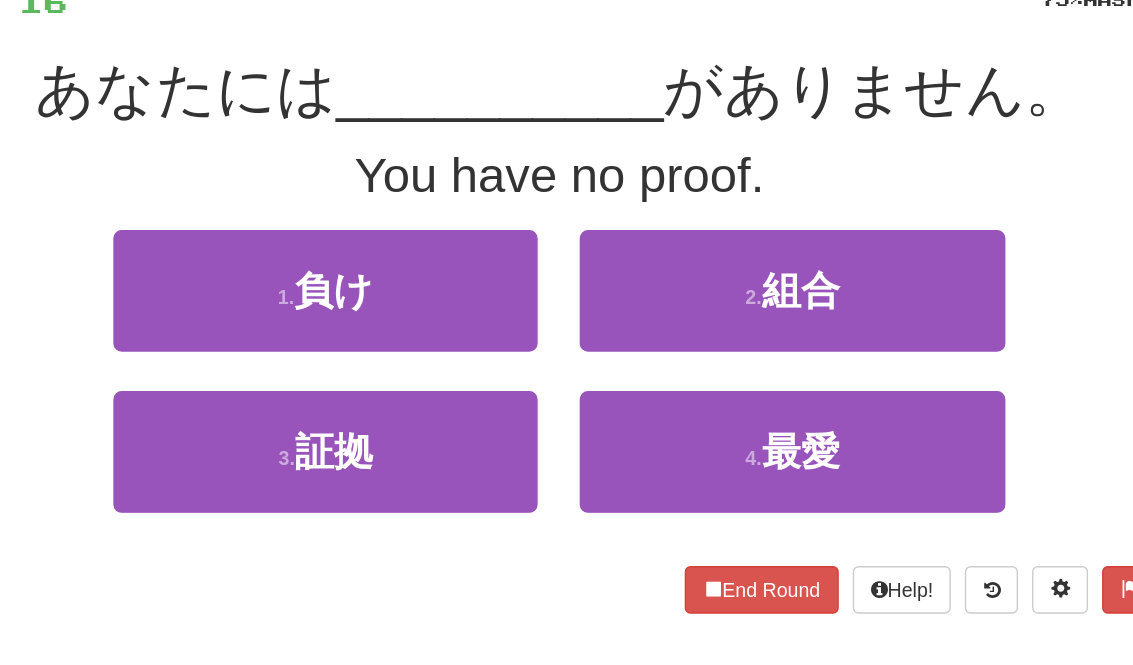 click on "2 .  組合" at bounding box center (732, 323) 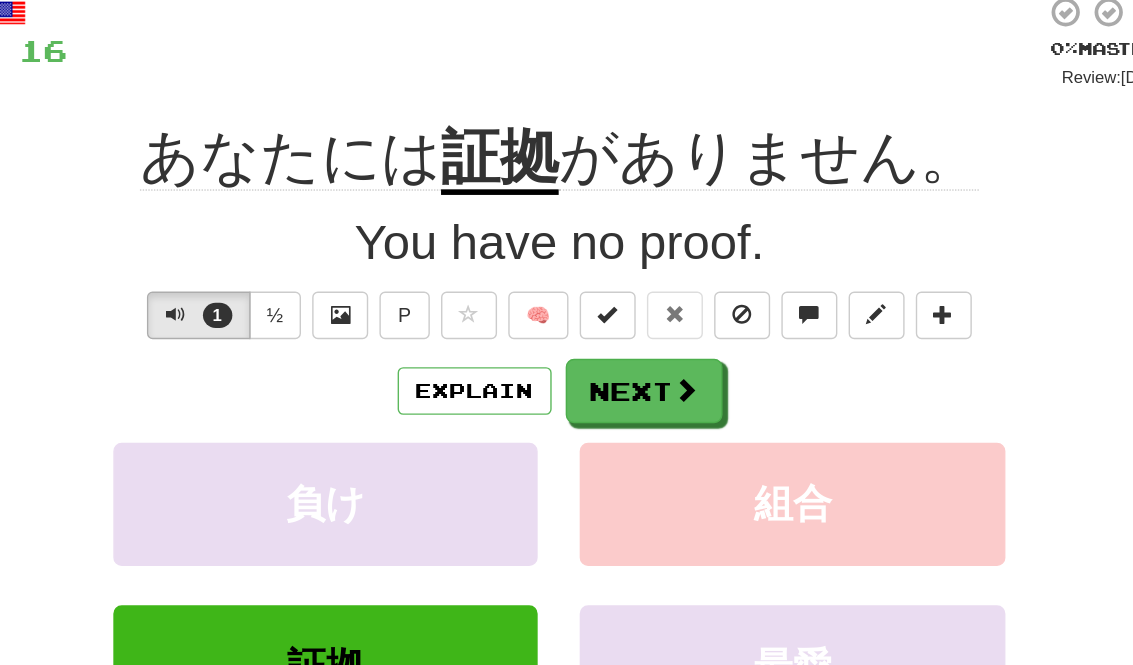 click on "Next" at bounding box center (627, 360) 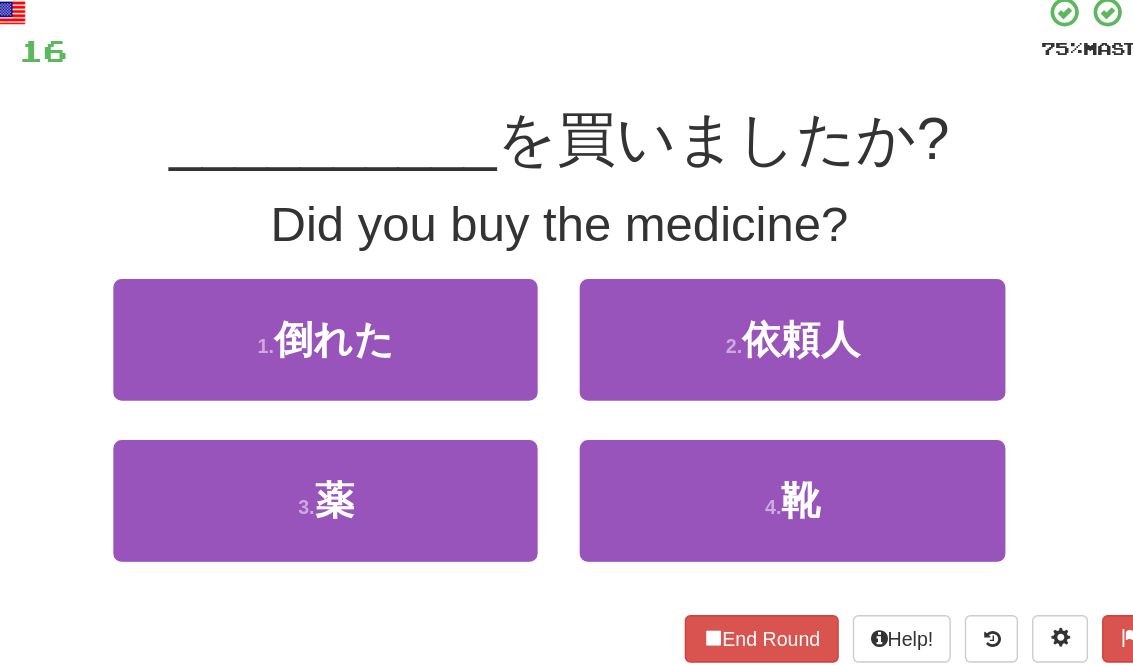 click on "3 .  薬" at bounding box center [399, 438] 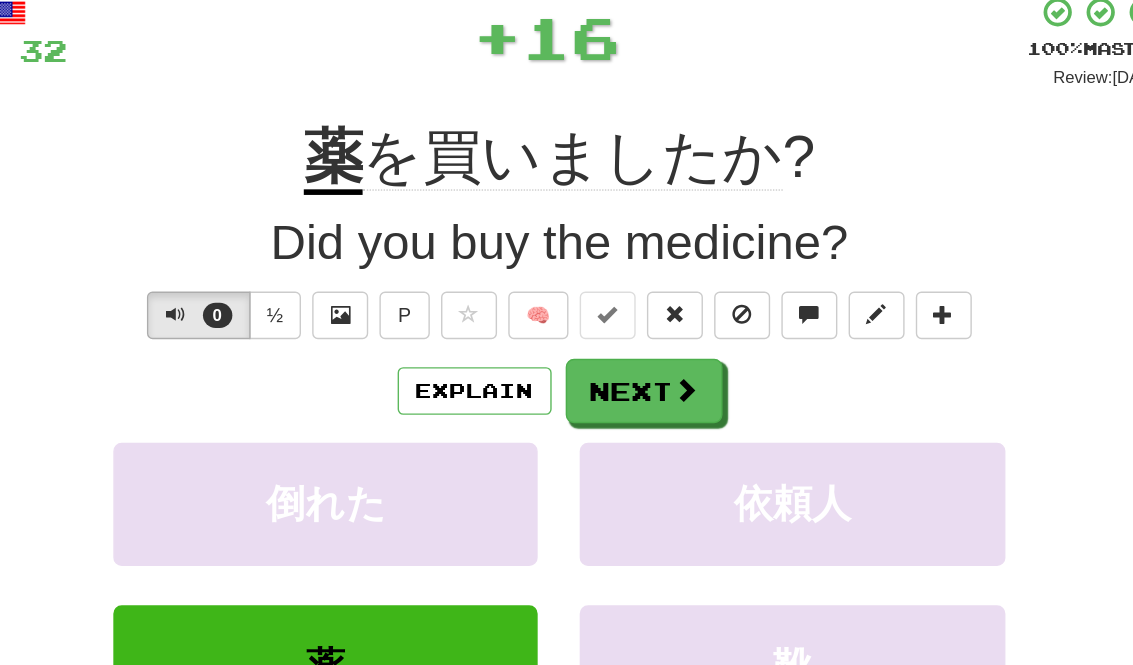 click at bounding box center (657, 359) 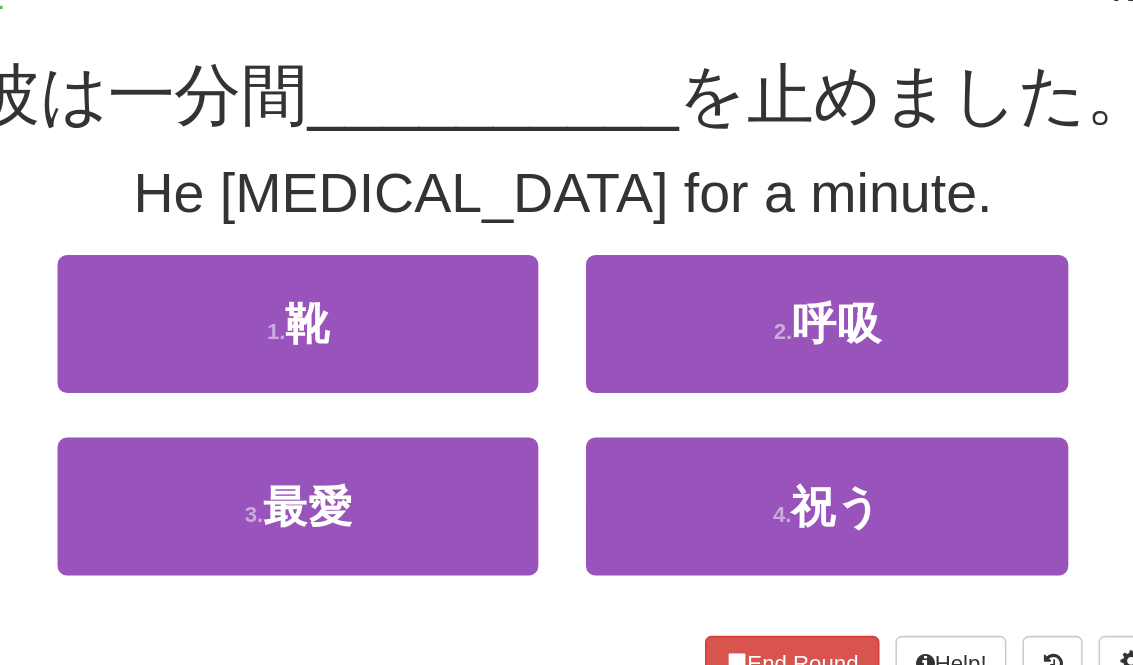 click on "呼吸" at bounding box center [739, 323] 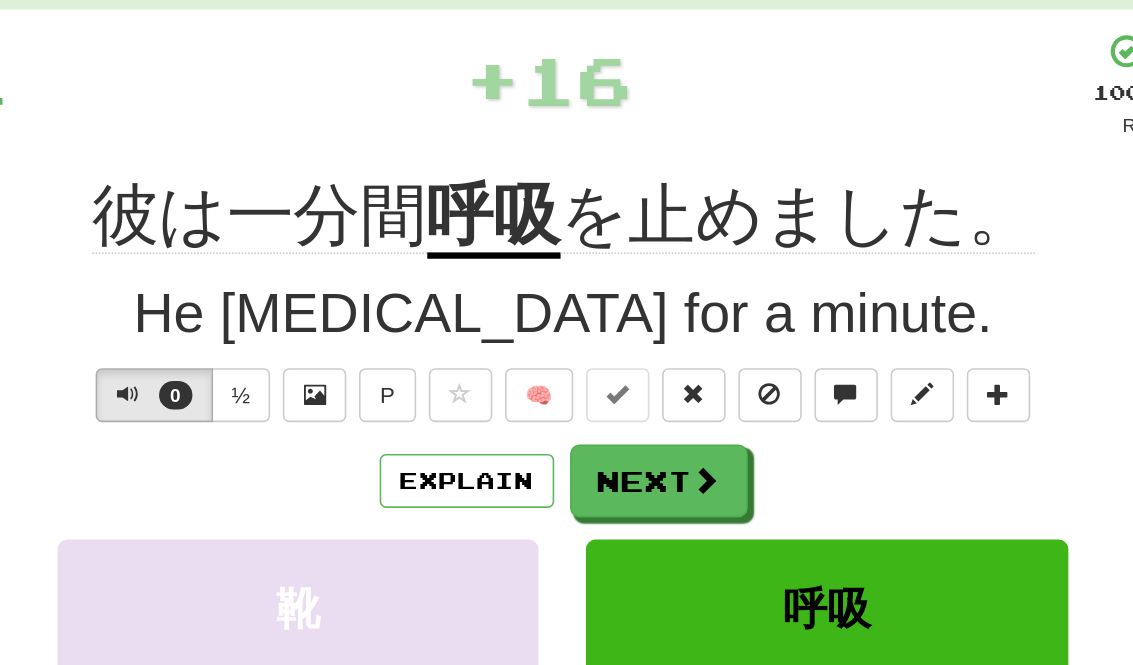 click on "Explain" at bounding box center [506, 360] 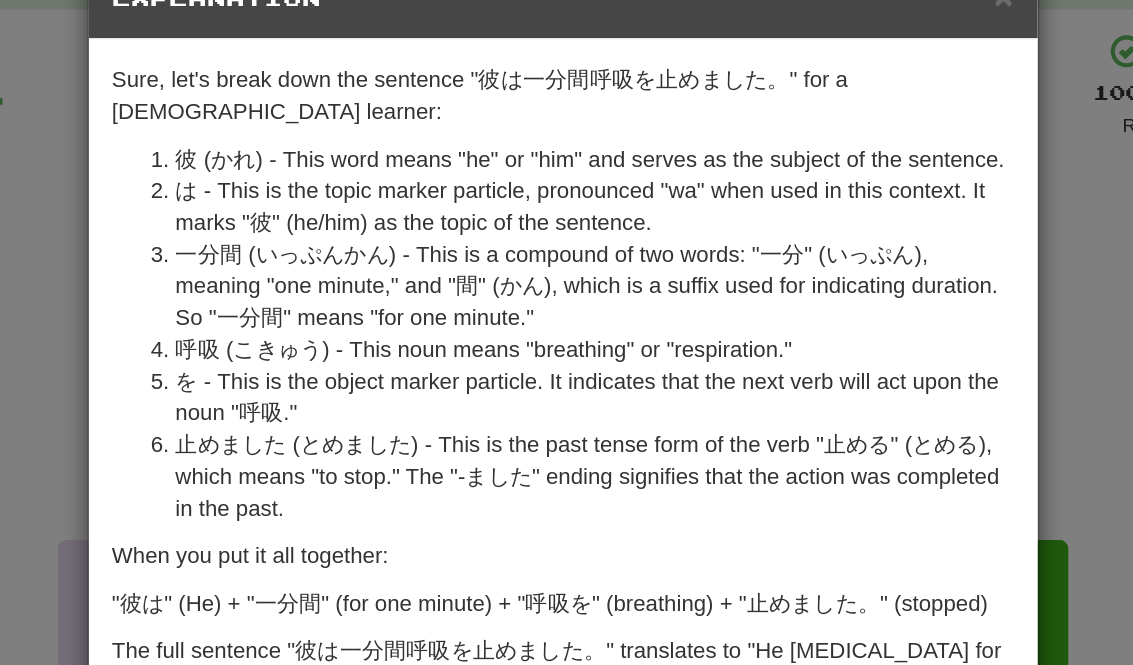 click on "× Explanation Sure, let's break down the sentence "彼は一分間呼吸を止めました。" for a Japanese learner:
彼 (かれ) - This word means "he" or "him" and serves as the subject of the sentence.
は - This is the topic marker particle, pronounced "wa" when used in this context. It marks "彼" (he/him) as the topic of the sentence.
一分間 (いっぷんかん) - This is a compound of two words: "一分" (いっぷん), meaning "one minute," and "間" (かん), which is a suffix used for indicating duration. So "一分間" means "for one minute."
呼吸 (こきゅう) - This noun means "breathing" or "respiration."
を - This is the object marker particle. It indicates that the next verb will act upon the noun "呼吸."
止めました (とめました) - This is the past tense form of the verb "止める" (とめる), which means "to stop." The "-ました" ending signifies that the action was completed in the past.
When you put it all together:
Let us know ! Close" at bounding box center (566, 332) 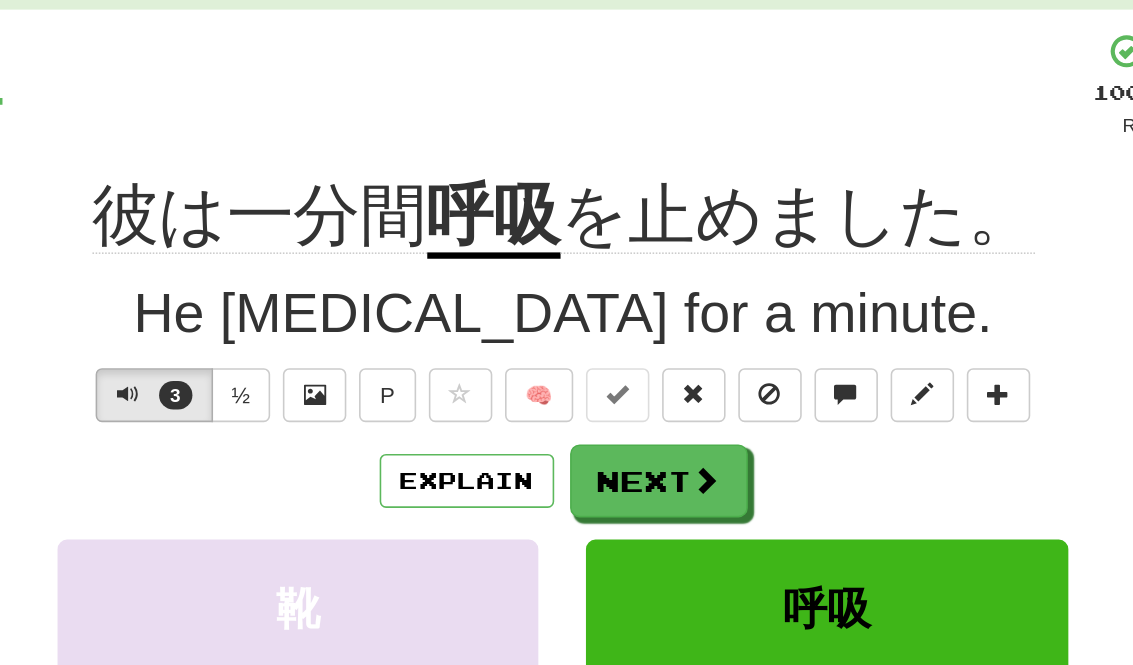 click on "Explain" at bounding box center [506, 360] 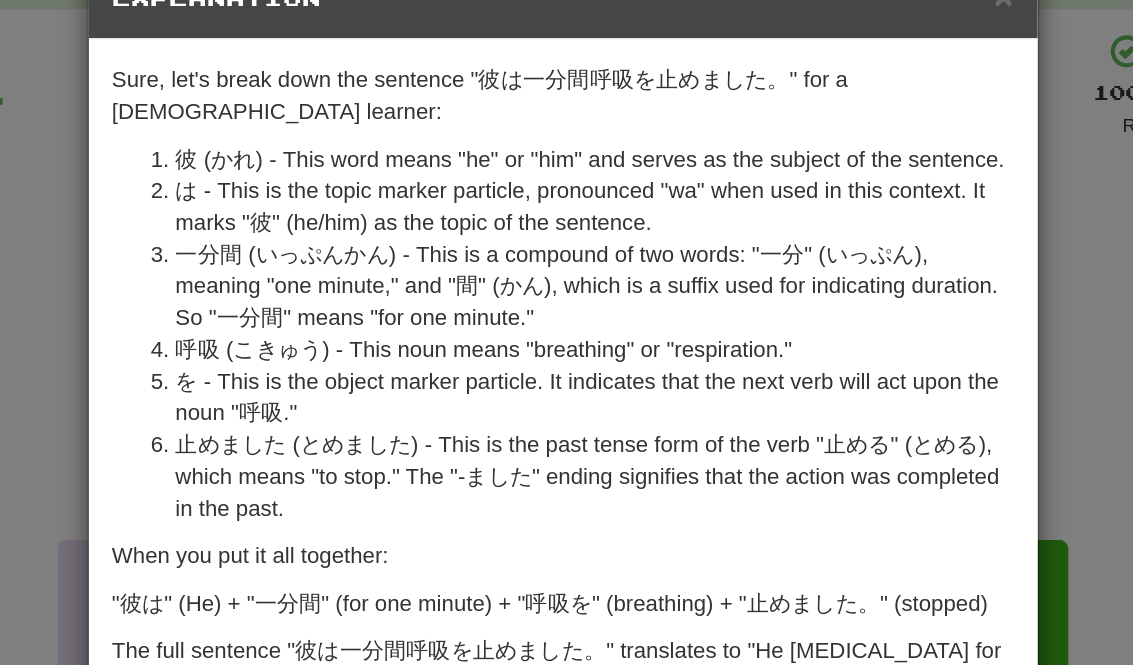 click on "× Explanation Sure, let's break down the sentence "彼は一分間呼吸を止めました。" for a Japanese learner:
彼 (かれ) - This word means "he" or "him" and serves as the subject of the sentence.
は - This is the topic marker particle, pronounced "wa" when used in this context. It marks "彼" (he/him) as the topic of the sentence.
一分間 (いっぷんかん) - This is a compound of two words: "一分" (いっぷん), meaning "one minute," and "間" (かん), which is a suffix used for indicating duration. So "一分間" means "for one minute."
呼吸 (こきゅう) - This noun means "breathing" or "respiration."
を - This is the object marker particle. It indicates that the next verb will act upon the noun "呼吸."
止めました (とめました) - This is the past tense form of the verb "止める" (とめる), which means "to stop." The "-ました" ending signifies that the action was completed in the past.
When you put it all together:
Let us know ! Close" at bounding box center (566, 332) 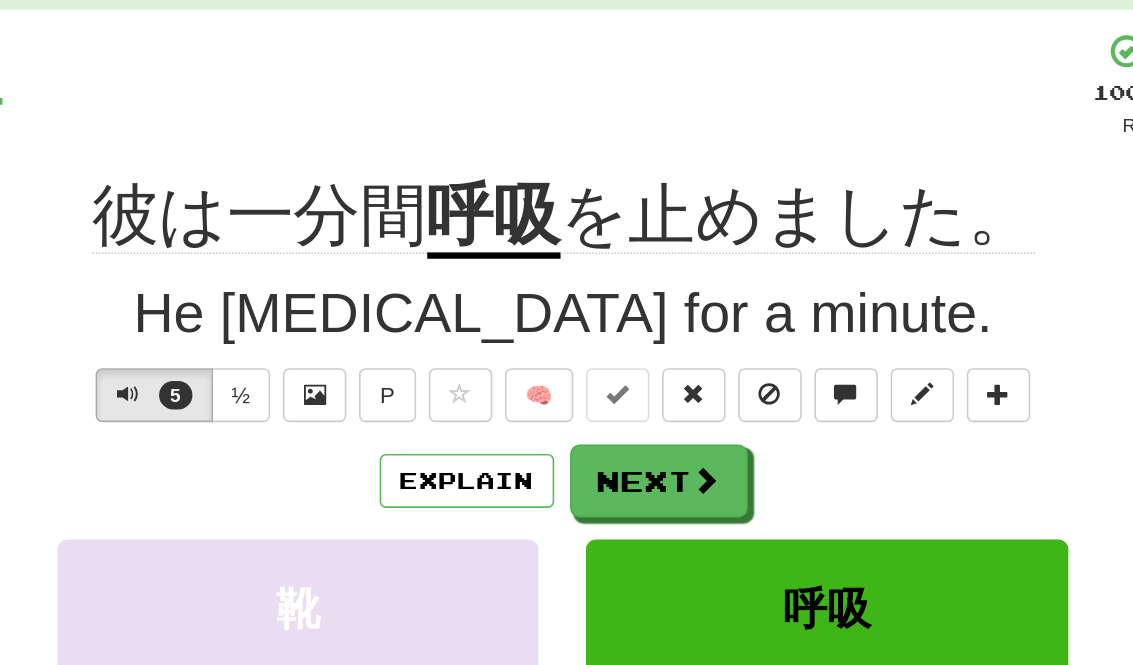 click at bounding box center [657, 359] 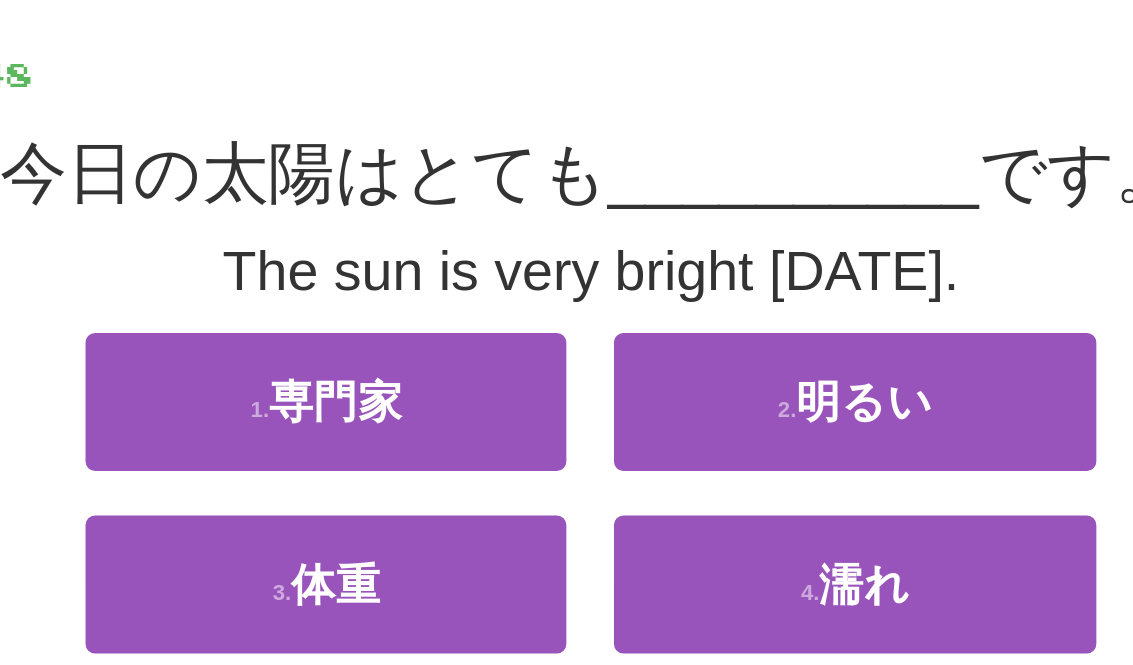 click on "2 ." at bounding box center (690, 328) 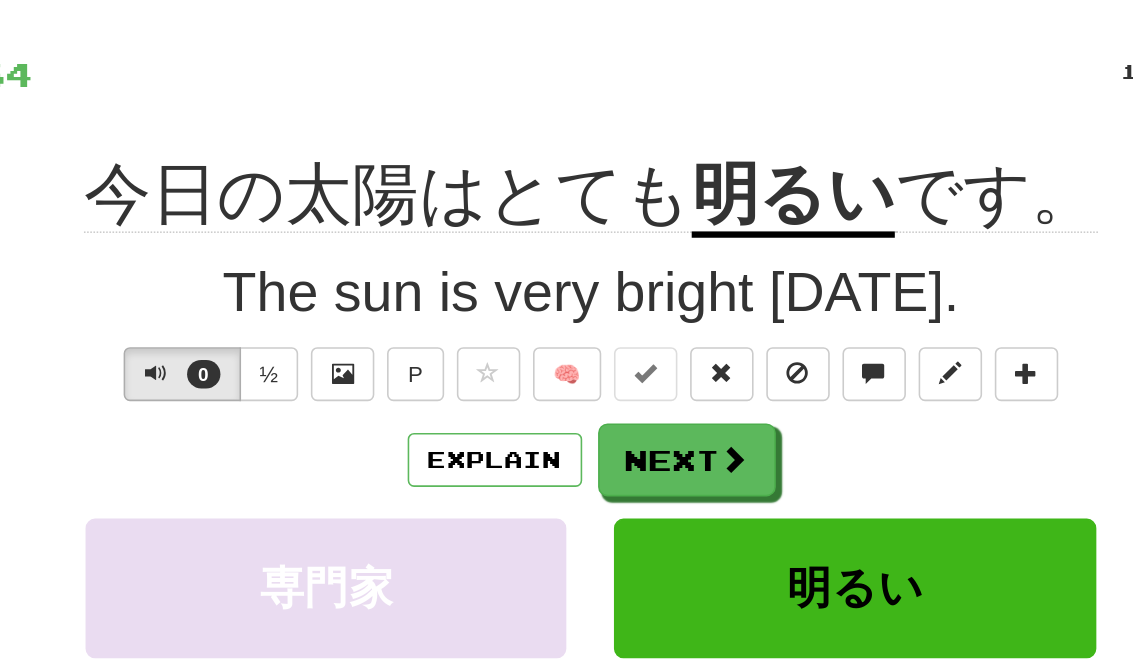 click at bounding box center (657, 359) 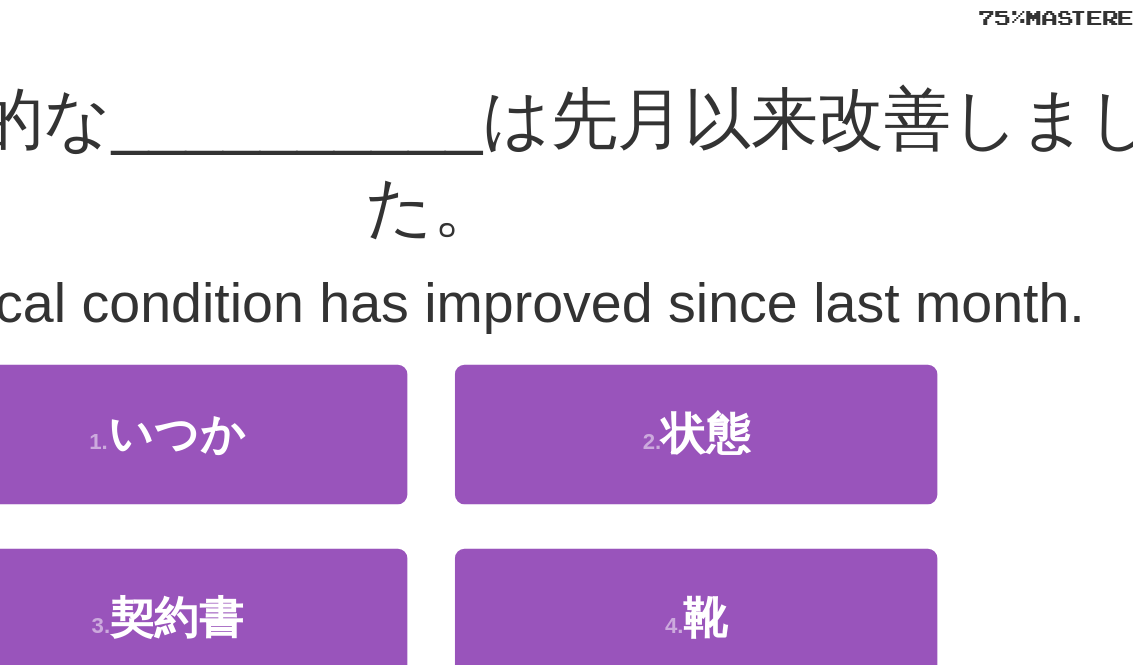 click on "2 .  状態" at bounding box center (732, 377) 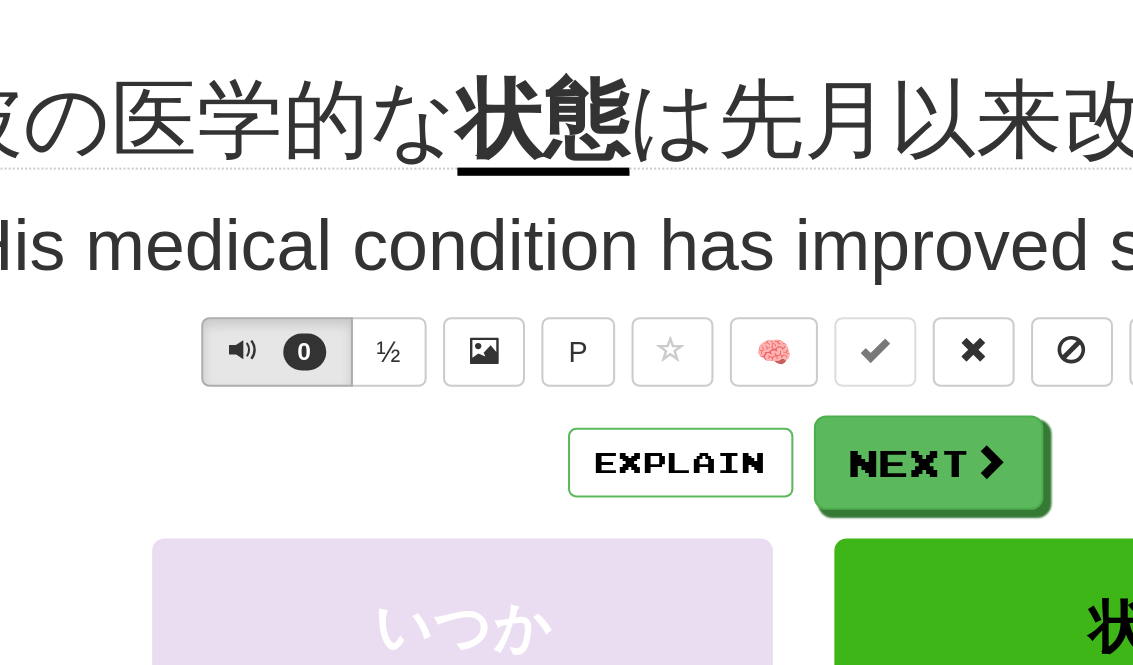 click on "Explain" at bounding box center (506, 360) 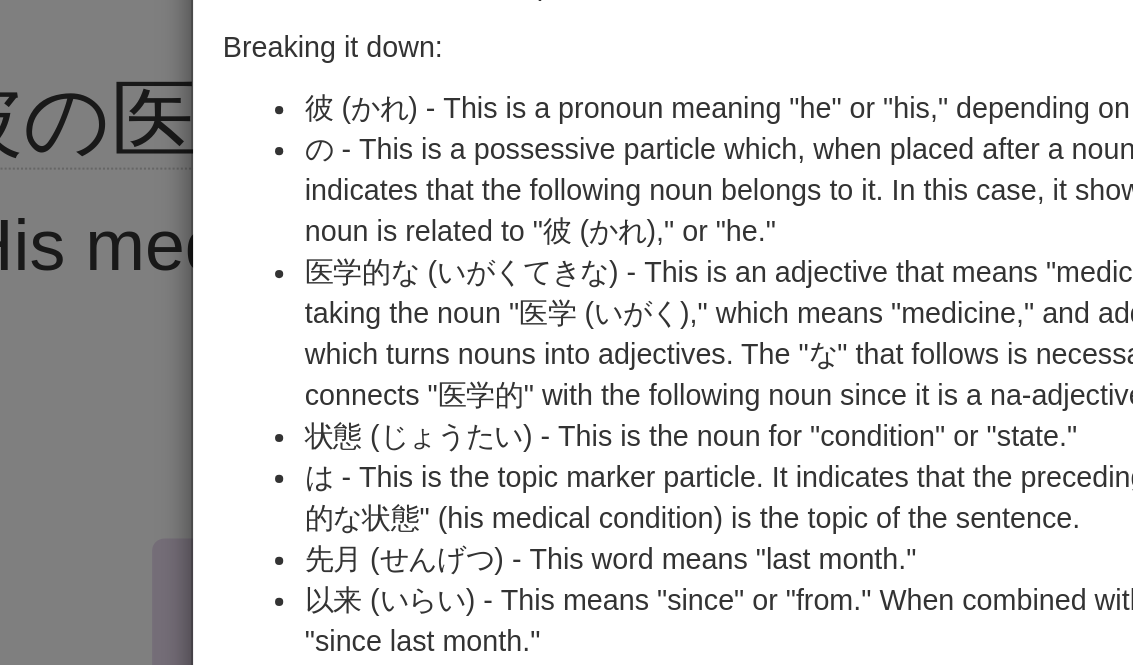 click on "× Explanation Certainly! The sentence "彼の医学的な状態は先月以来改善しました。" translates to "His medical condition has improved since last month."
Breaking it down:
彼 (かれ) - This is a pronoun meaning "he" or "his," depending on the context.
の - This is a possessive particle which, when placed after a noun or pronoun, indicates that the following noun belongs to it. In this case, it shows that the following noun is related to "彼 (かれ)," or "he."
医学的な (いがくてきな) - This is an adjective that means "medical." It is formed by taking the noun "医学 (いがく)," which means "medicine," and adding "的 (てき)," which turns nouns into adjectives. The "な" that follows is necessary because it connects "医学的" with the following noun since it is a na-adjective.
状態 (じょうたい) - This is the noun for "condition" or "state."
先月 (せんげつ) - This word means "last month."
Putting it all together:
Let us know !" at bounding box center (566, 332) 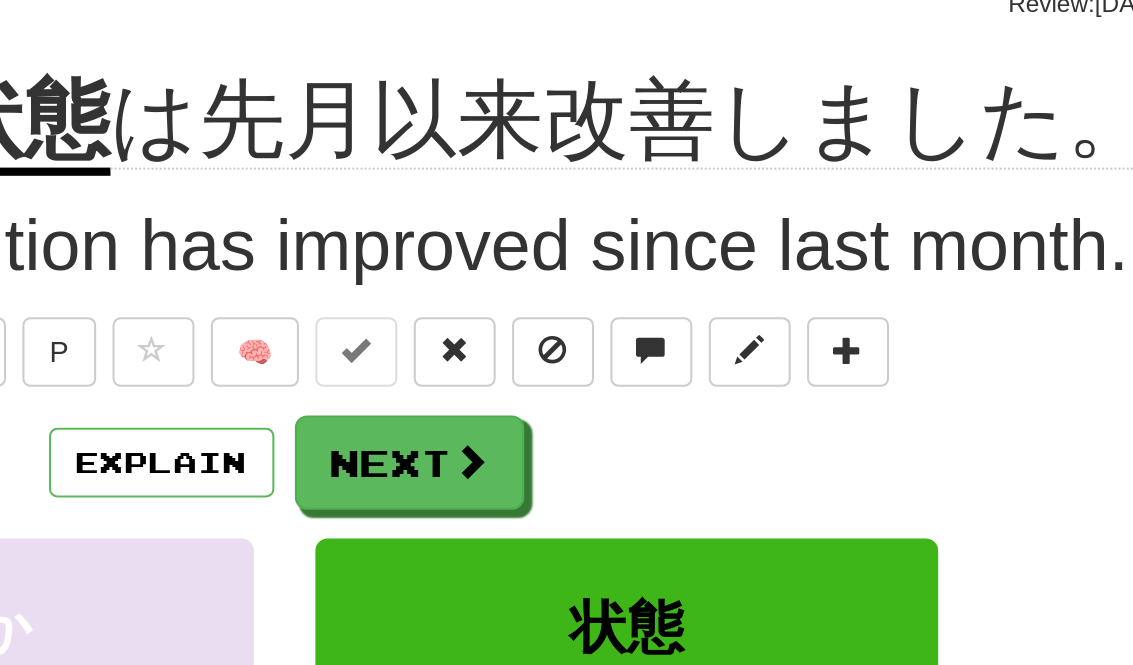 click on "Explain" at bounding box center [506, 360] 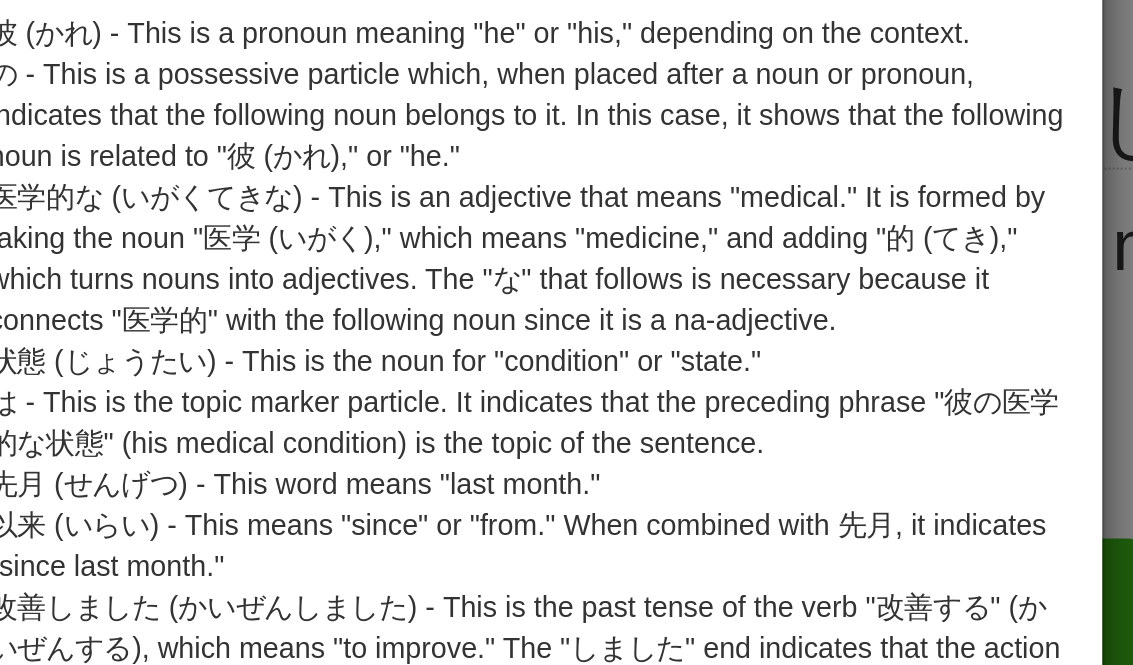 scroll, scrollTop: 39, scrollLeft: 0, axis: vertical 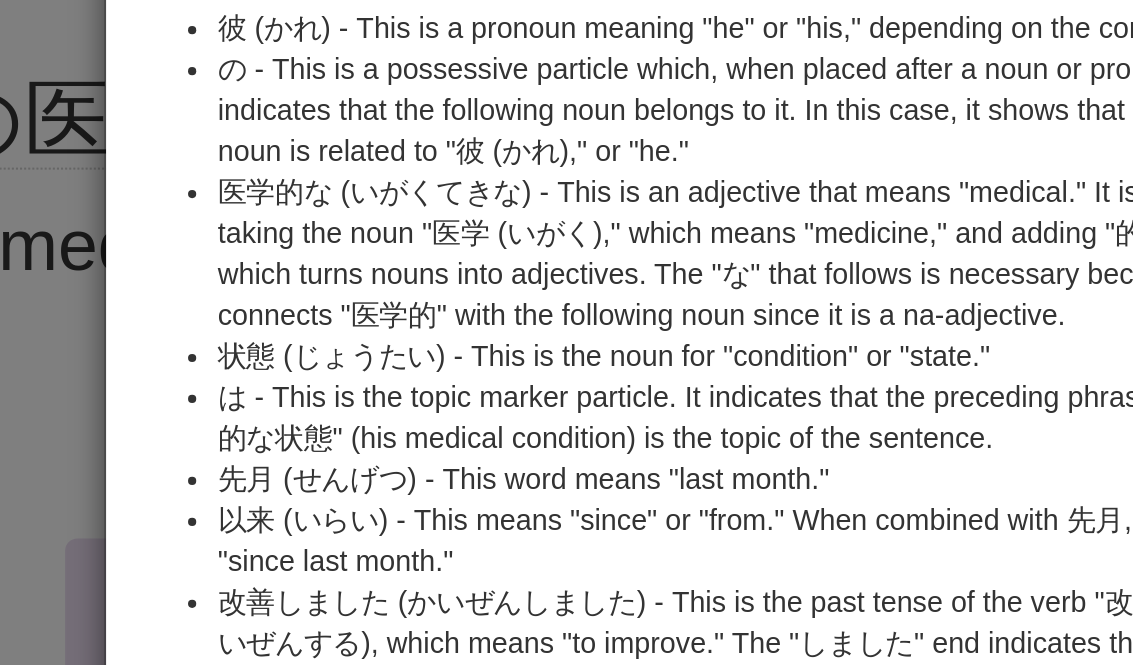 click on "Certainly! The sentence "彼の医学的な状態は先月以来改善しました。" translates to "His medical condition has improved since last month."
Breaking it down:
彼 (かれ) - This is a pronoun meaning "he" or "his," depending on the context.
の - This is a possessive particle which, when placed after a noun or pronoun, indicates that the following noun belongs to it. In this case, it shows that the following noun is related to "彼 (かれ)," or "he."
医学的な (いがくてきな) - This is an adjective that means "medical." It is formed by taking the noun "医学 (いがく)," which means "medicine," and adding "的 (てき)," which turns nouns into adjectives. The "な" that follows is necessary because it connects "医学的" with the following noun since it is a na-adjective.
状態 (じょうたい) - This is the noun for "condition" or "state."
先月 (せんげつ) - This word means "last month."
Putting it all together:" at bounding box center [567, 353] 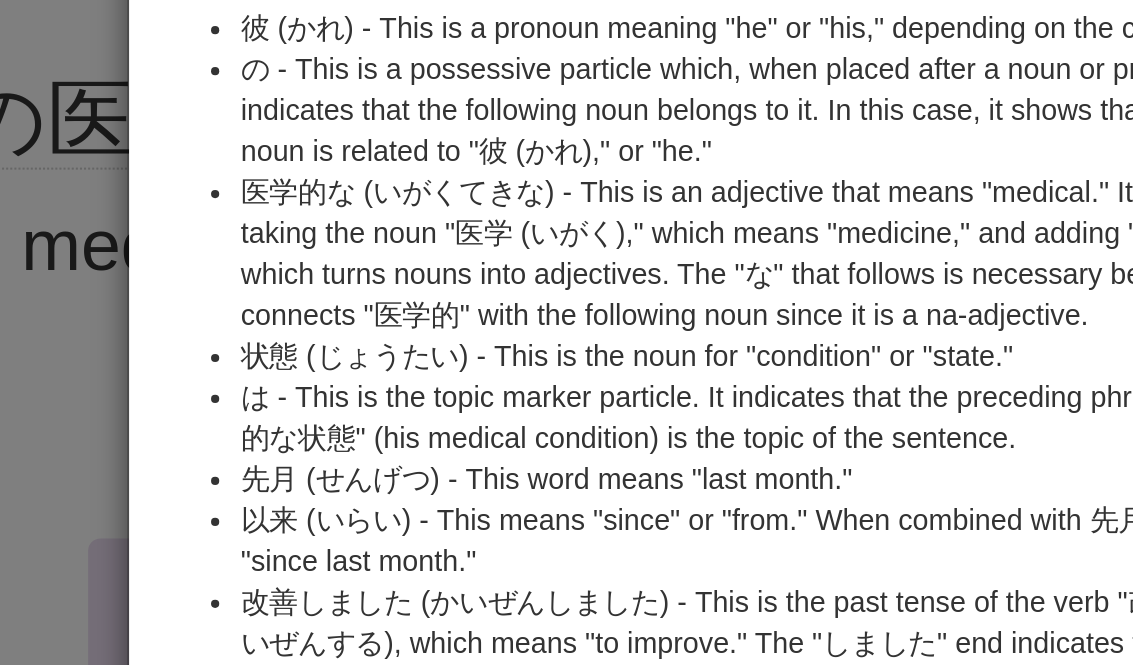 click on "× Explanation Certainly! The sentence "彼の医学的な状態は先月以来改善しました。" translates to "His medical condition has improved since last month."
Breaking it down:
彼 (かれ) - This is a pronoun meaning "he" or "his," depending on the context.
の - This is a possessive particle which, when placed after a noun or pronoun, indicates that the following noun belongs to it. In this case, it shows that the following noun is related to "彼 (かれ)," or "he."
医学的な (いがくてきな) - This is an adjective that means "medical." It is formed by taking the noun "医学 (いがく)," which means "medicine," and adding "的 (てき)," which turns nouns into adjectives. The "な" that follows is necessary because it connects "医学的" with the following noun since it is a na-adjective.
状態 (じょうたい) - This is the noun for "condition" or "state."
先月 (せんげつ) - This word means "last month."
Putting it all together:
Let us know !" at bounding box center [566, 332] 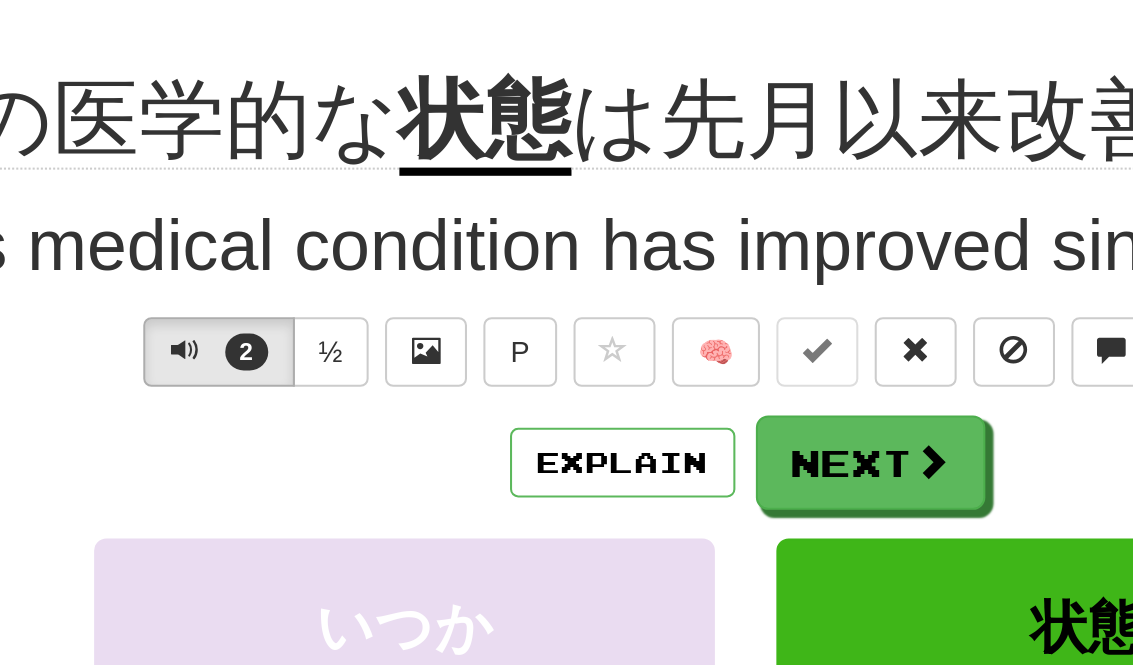 click on "His medical condition has improved since last month." at bounding box center (567, 254) 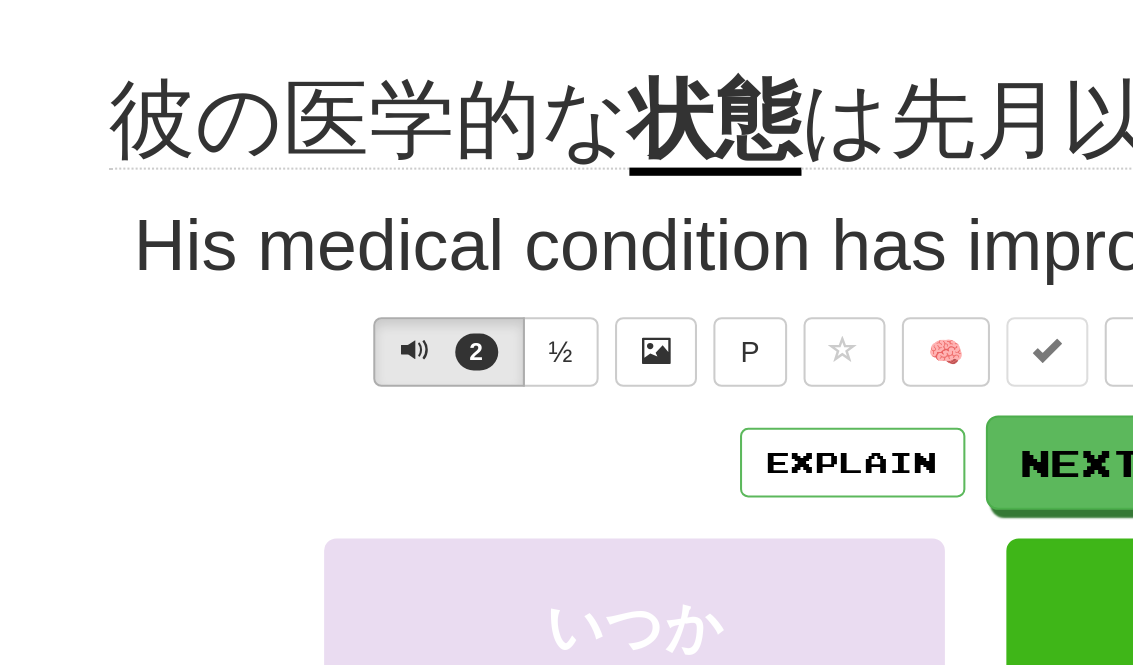 click on "Explain" at bounding box center [506, 360] 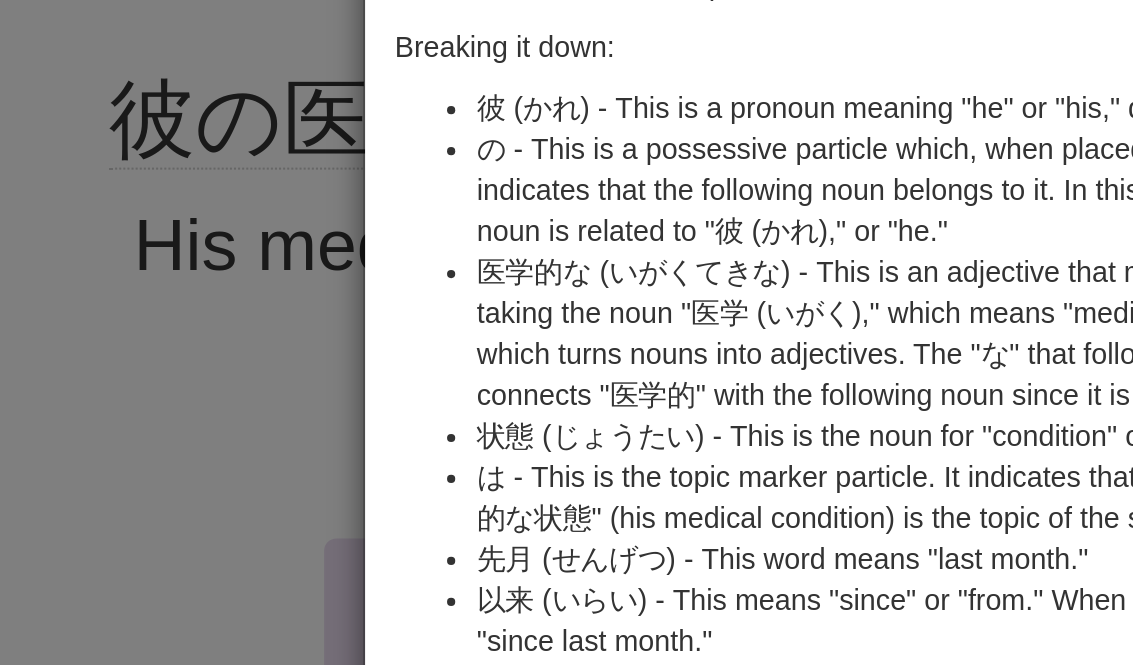 click on "× Explanation Certainly! The sentence "彼の医学的な状態は先月以来改善しました。" translates to "His medical condition has improved since last month."
Breaking it down:
彼 (かれ) - This is a pronoun meaning "he" or "his," depending on the context.
の - This is a possessive particle which, when placed after a noun or pronoun, indicates that the following noun belongs to it. In this case, it shows that the following noun is related to "彼 (かれ)," or "he."
医学的な (いがくてきな) - This is an adjective that means "medical." It is formed by taking the noun "医学 (いがく)," which means "medicine," and adding "的 (てき)," which turns nouns into adjectives. The "な" that follows is necessary because it connects "医学的" with the following noun since it is a na-adjective.
状態 (じょうたい) - This is the noun for "condition" or "state."
先月 (せんげつ) - This word means "last month."
Putting it all together:
Let us know !" at bounding box center (566, 332) 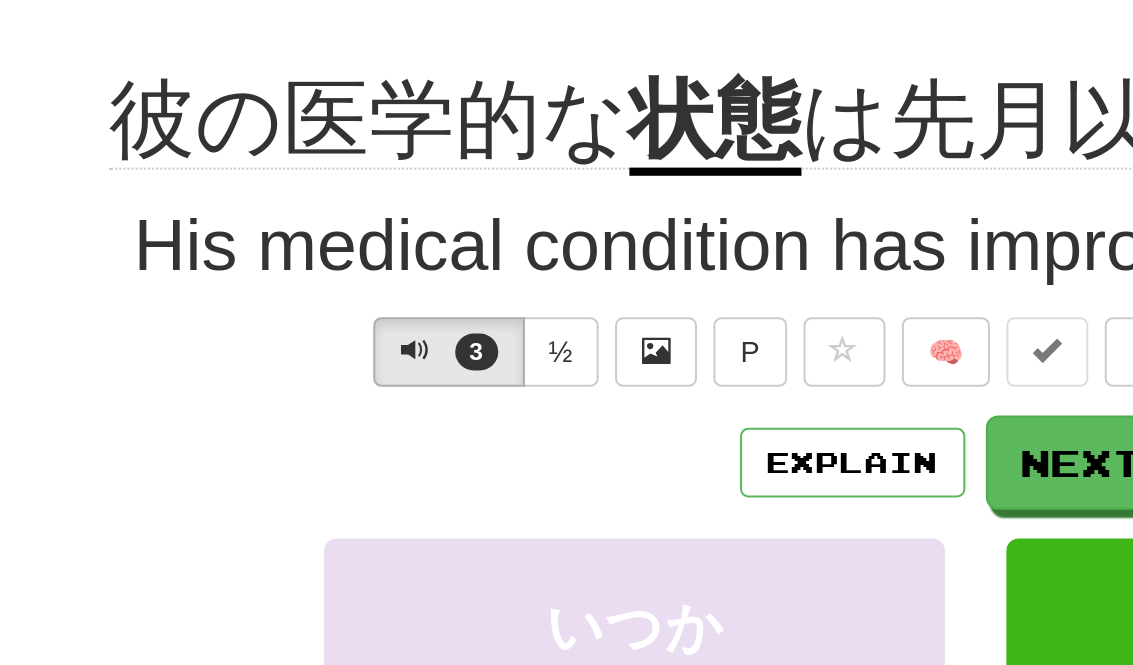 click on "Explain" at bounding box center (506, 360) 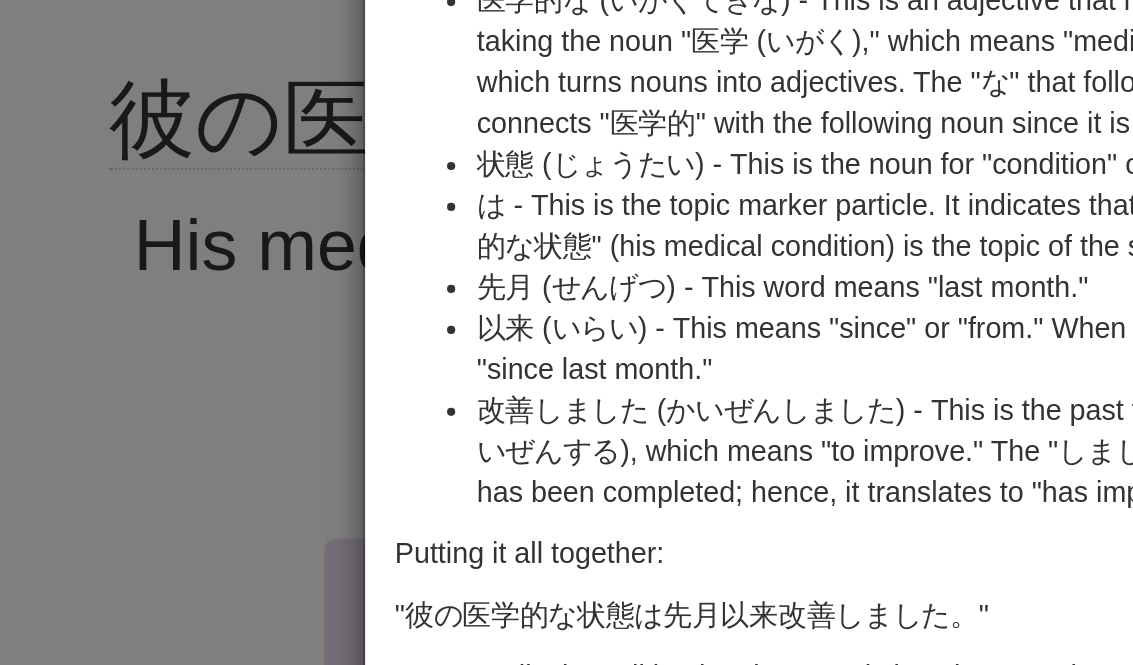 scroll, scrollTop: 133, scrollLeft: 0, axis: vertical 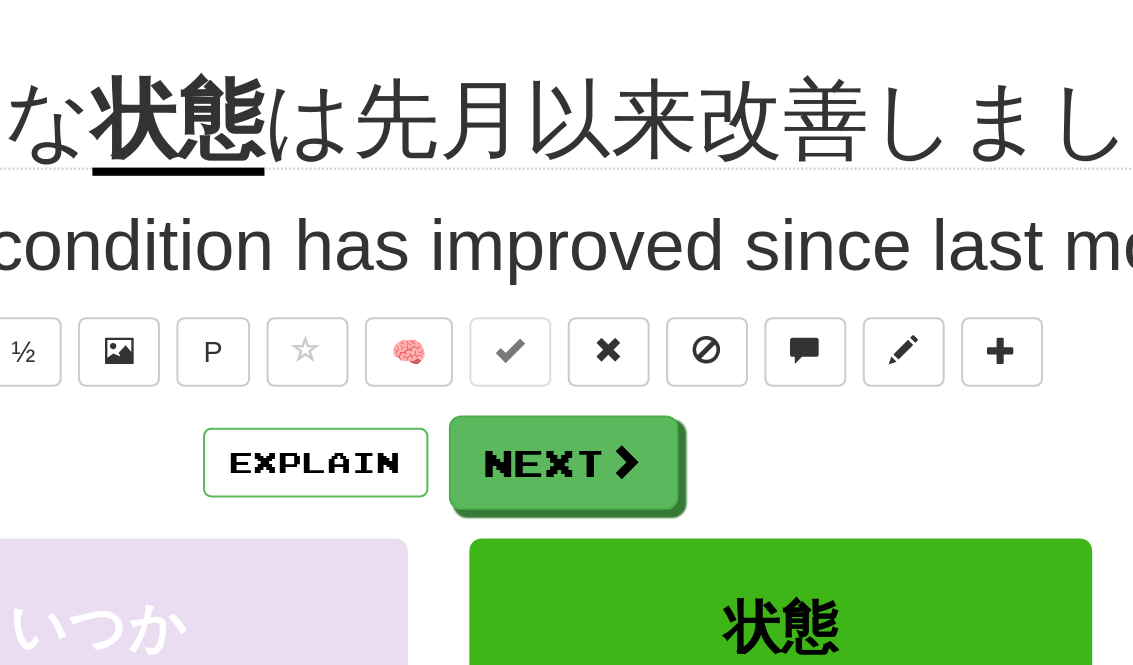 click on "Explain" at bounding box center [506, 360] 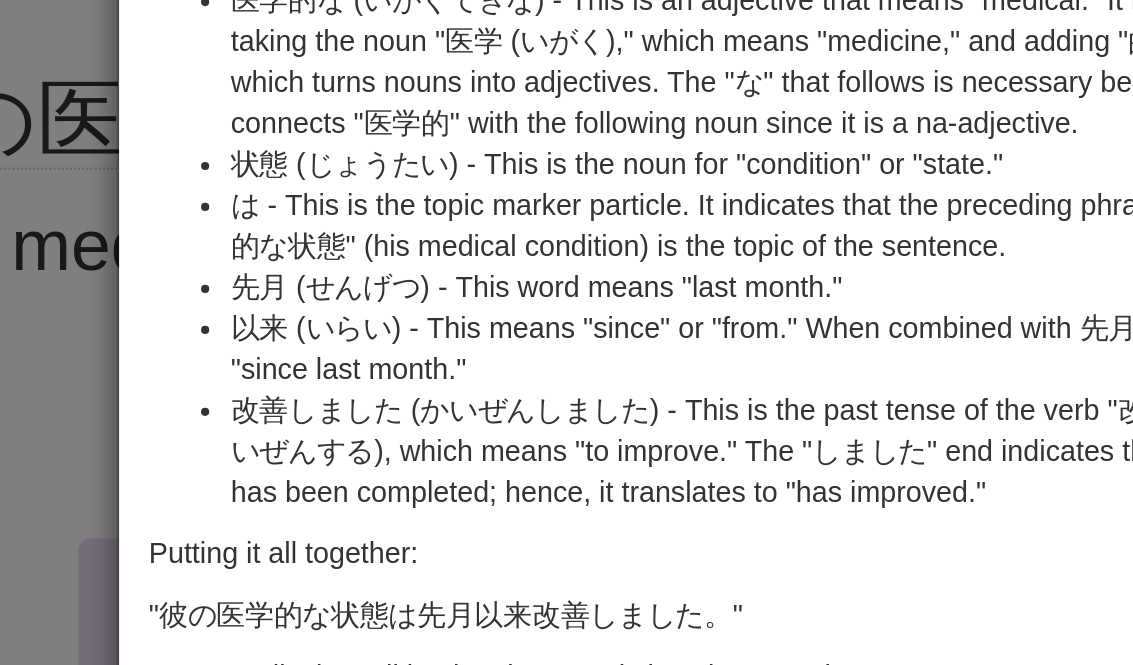 scroll, scrollTop: 133, scrollLeft: 0, axis: vertical 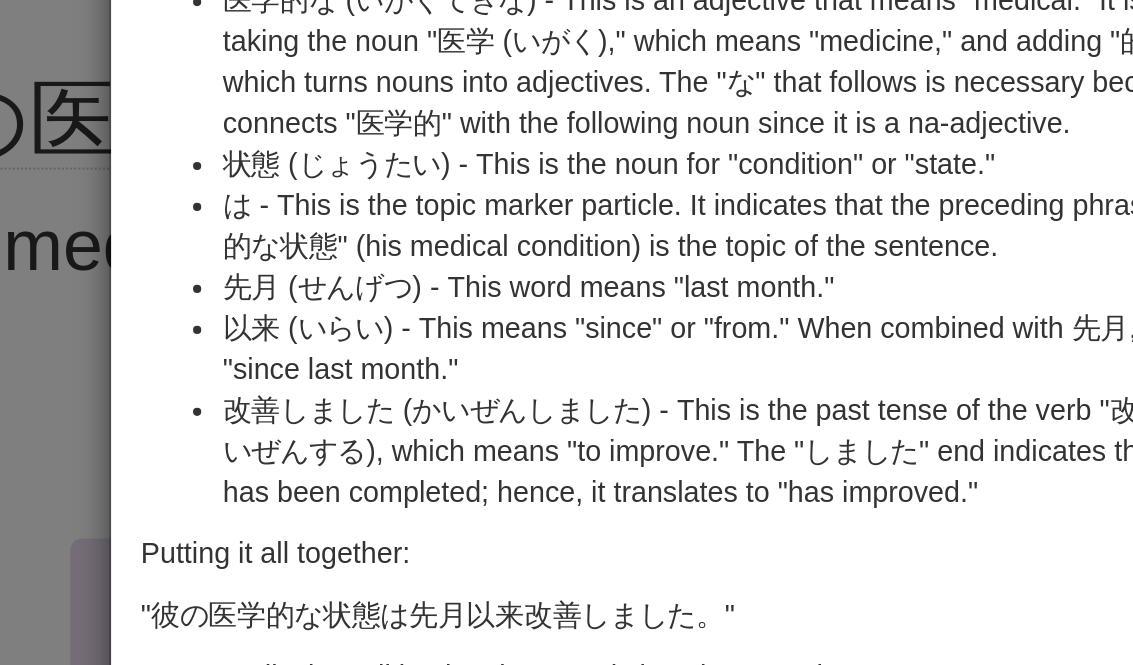 click on "× Explanation Certainly! The sentence "彼の医学的な状態は先月以来改善しました。" translates to "His medical condition has improved since last month."
Breaking it down:
彼 (かれ) - This is a pronoun meaning "he" or "his," depending on the context.
の - This is a possessive particle which, when placed after a noun or pronoun, indicates that the following noun belongs to it. In this case, it shows that the following noun is related to "彼 (かれ)," or "he."
医学的な (いがくてきな) - This is an adjective that means "medical." It is formed by taking the noun "医学 (いがく)," which means "medicine," and adding "的 (てき)," which turns nouns into adjectives. The "な" that follows is necessary because it connects "医学的" with the following noun since it is a na-adjective.
状態 (じょうたい) - This is the noun for "condition" or "state."
先月 (せんげつ) - This word means "last month."
Putting it all together:
Let us know !" at bounding box center (566, 332) 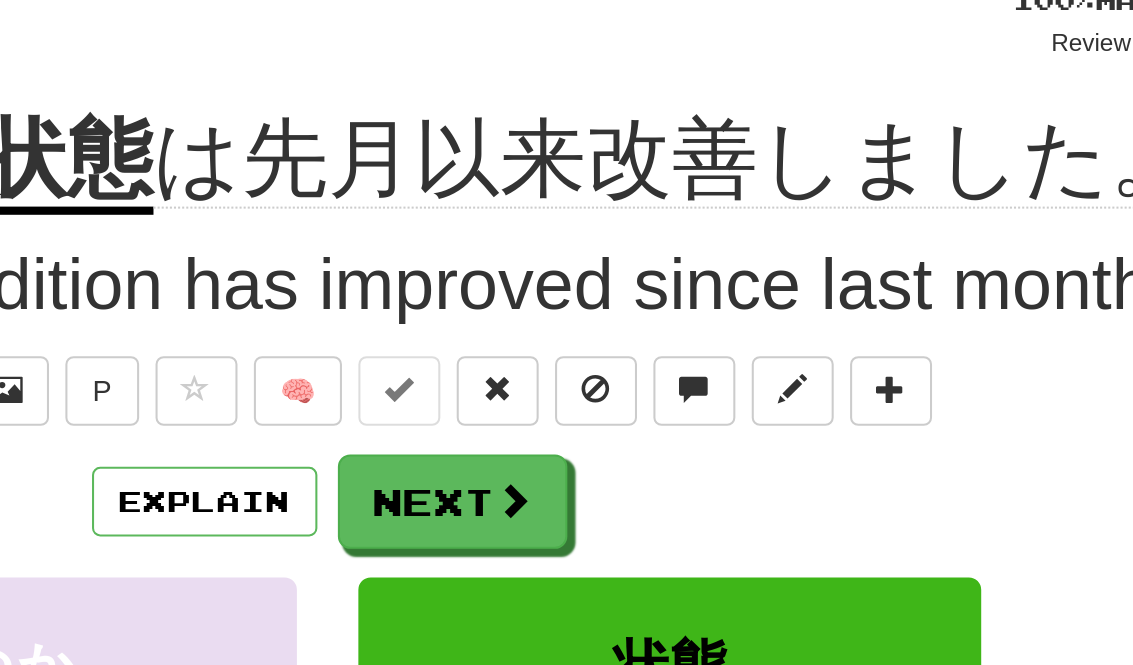 click on "Next" at bounding box center (627, 360) 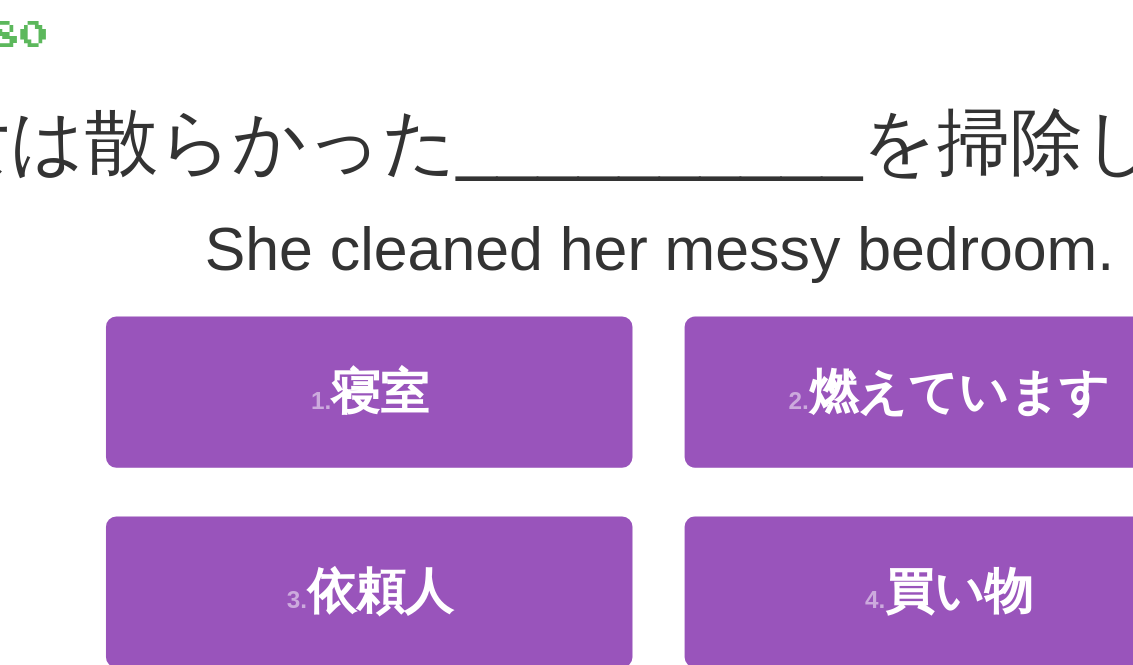 click on "1 .  寝室" at bounding box center (399, 323) 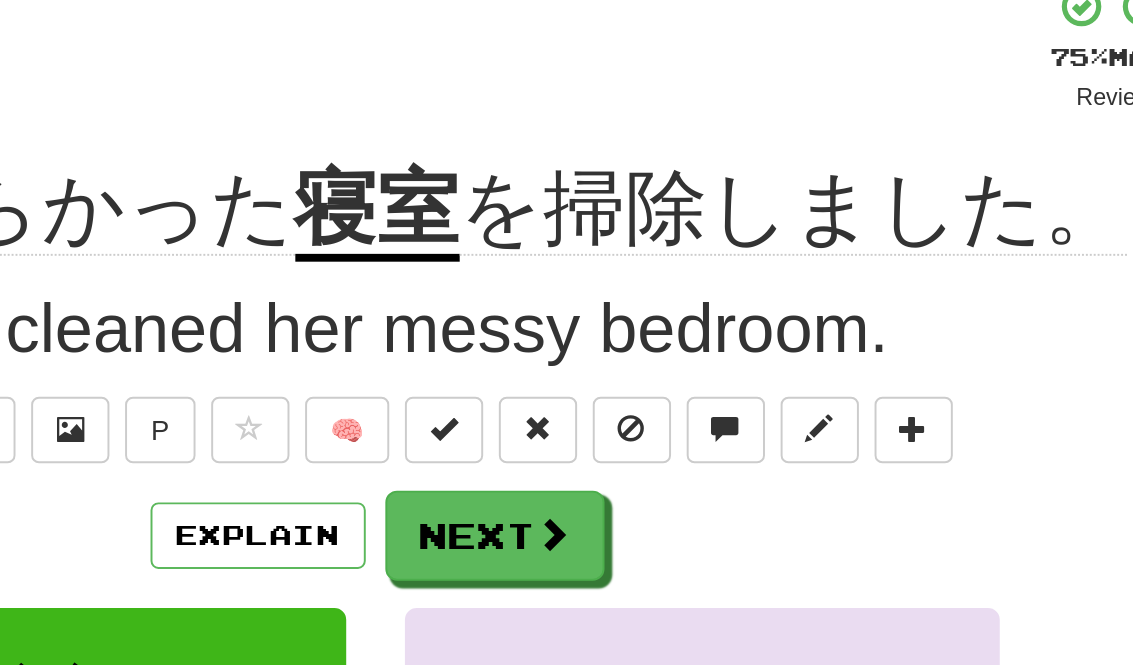 click on "Explain" at bounding box center (506, 360) 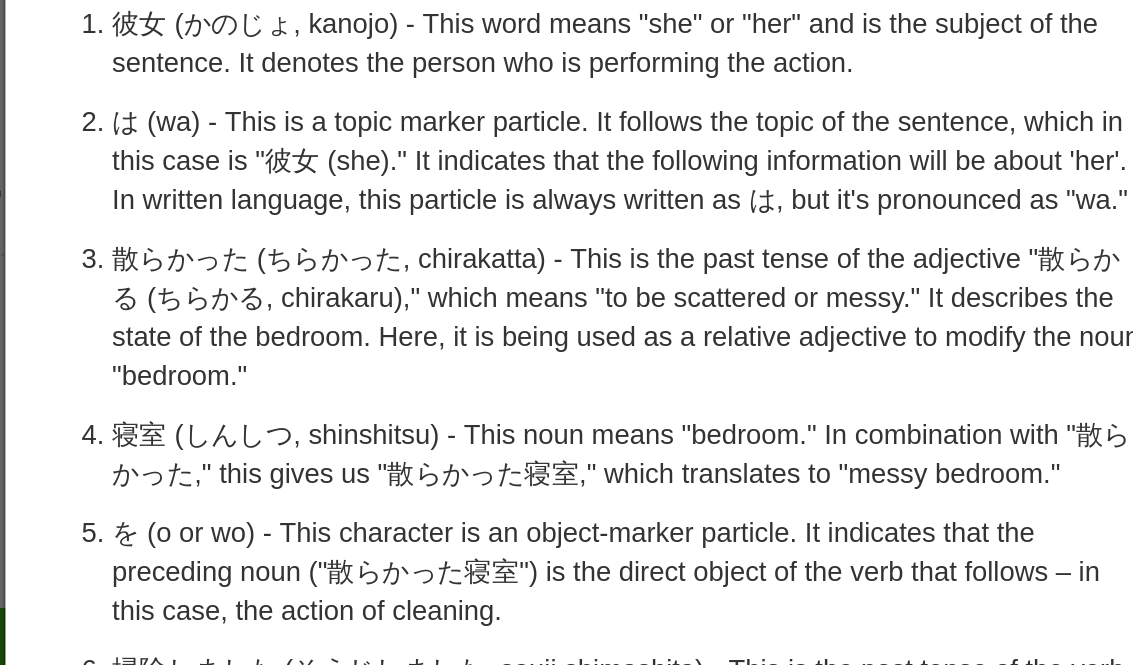 scroll, scrollTop: 101, scrollLeft: 0, axis: vertical 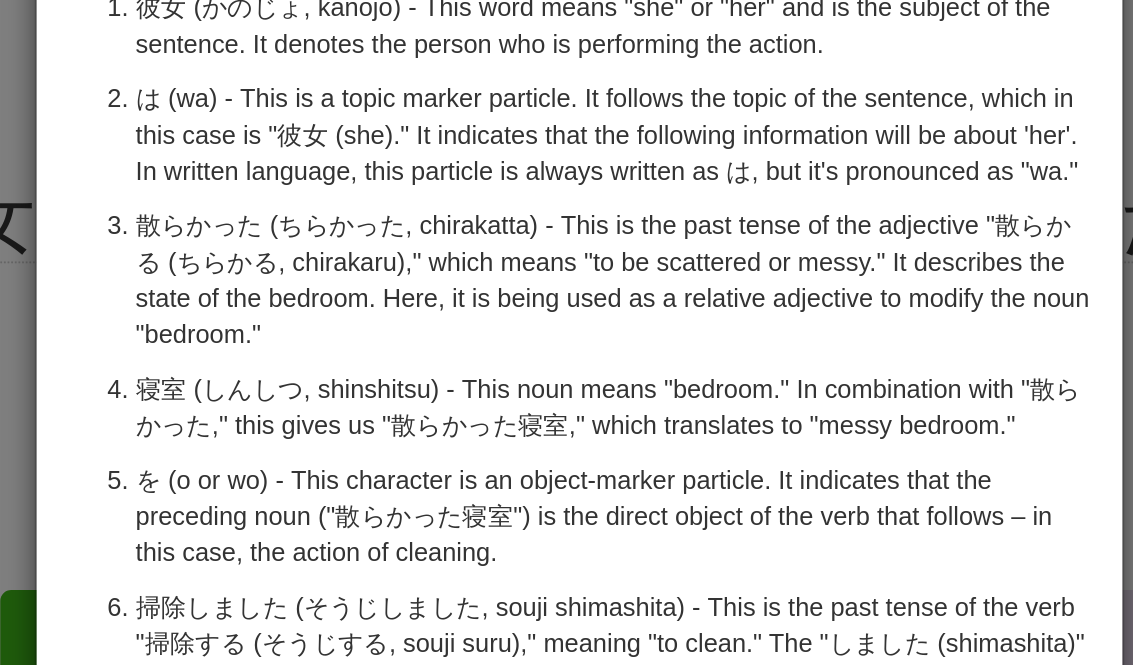 click on "× Explanation The sentence "彼女は散らかった寝室を掃除しました。" is a Japanese sentence that translates to "She cleaned the messy bedroom." in English. To explain this to someone learning Japanese, let's break it down word by word and grammatically.
彼女 (かのじょ, kanojo) - This word means "she" or "her" and is the subject of the sentence. It denotes the person who is performing the action.
は (wa) - This is a topic marker particle. It follows the topic of the sentence, which in this case is "彼女 (she)." It indicates that the following information will be about 'her'. In written language, this particle is always written as は, but it's pronounced as "wa."
散らかった (ちらかった, chirakatta) - This is the past tense of the adjective "散らかる (ちらかる, chirakaru)," which means "to be scattered or messy." It describes the state of the bedroom. Here, it is being used as a relative adjective to modify the noun "bedroom."" at bounding box center [566, 332] 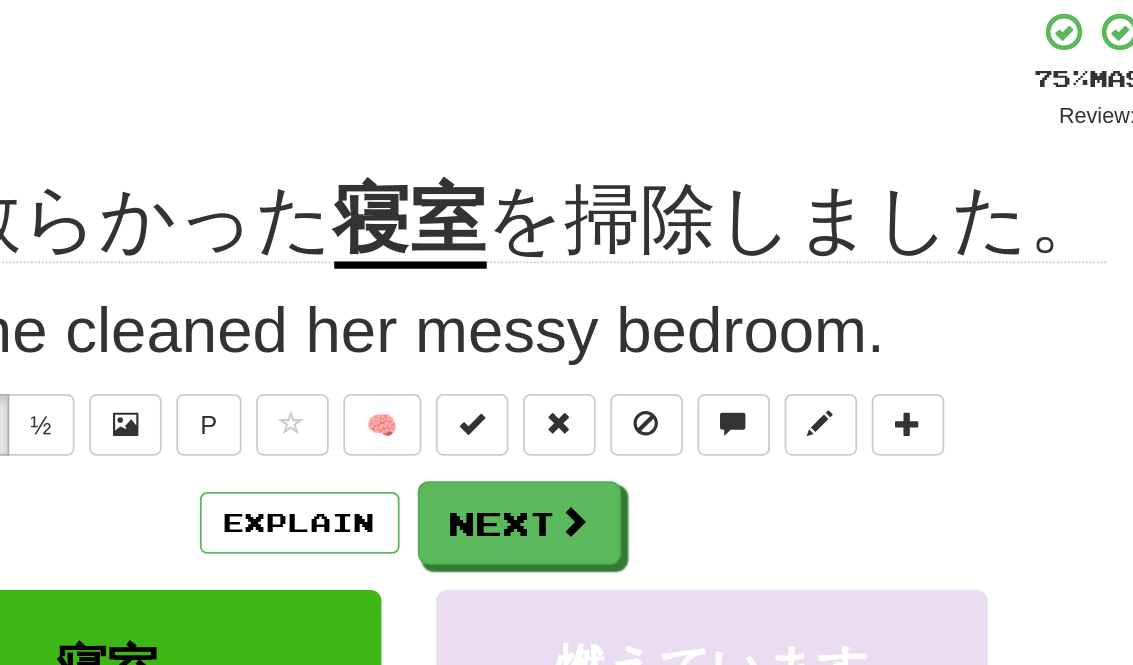 click on "Next" at bounding box center [627, 360] 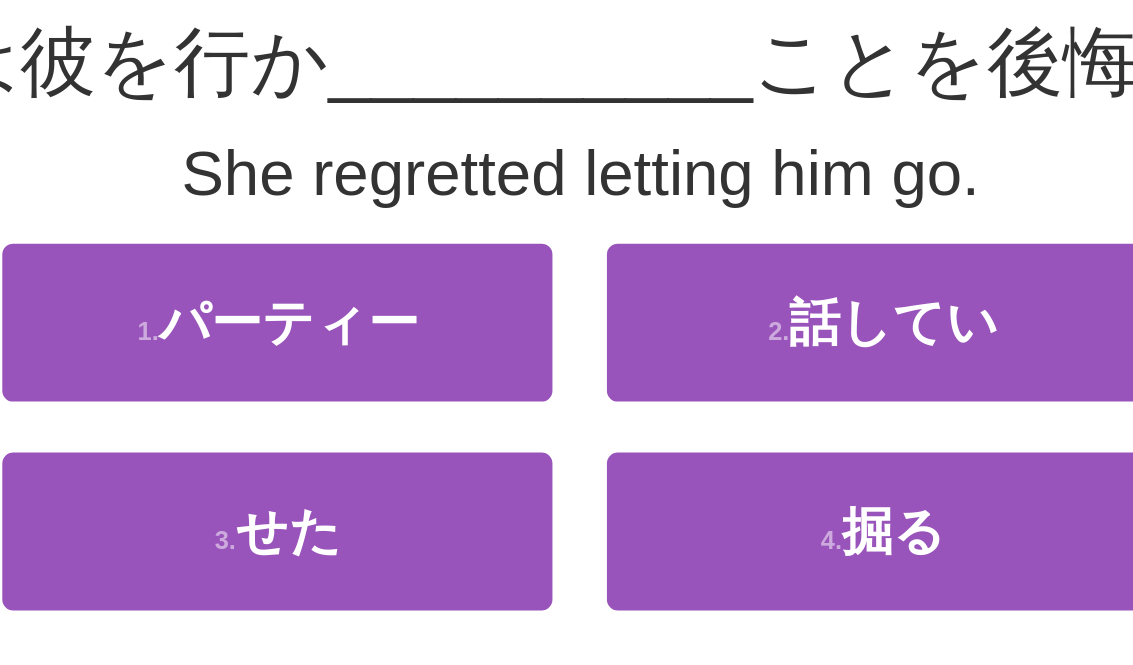 click on "3 .  せた" at bounding box center (399, 438) 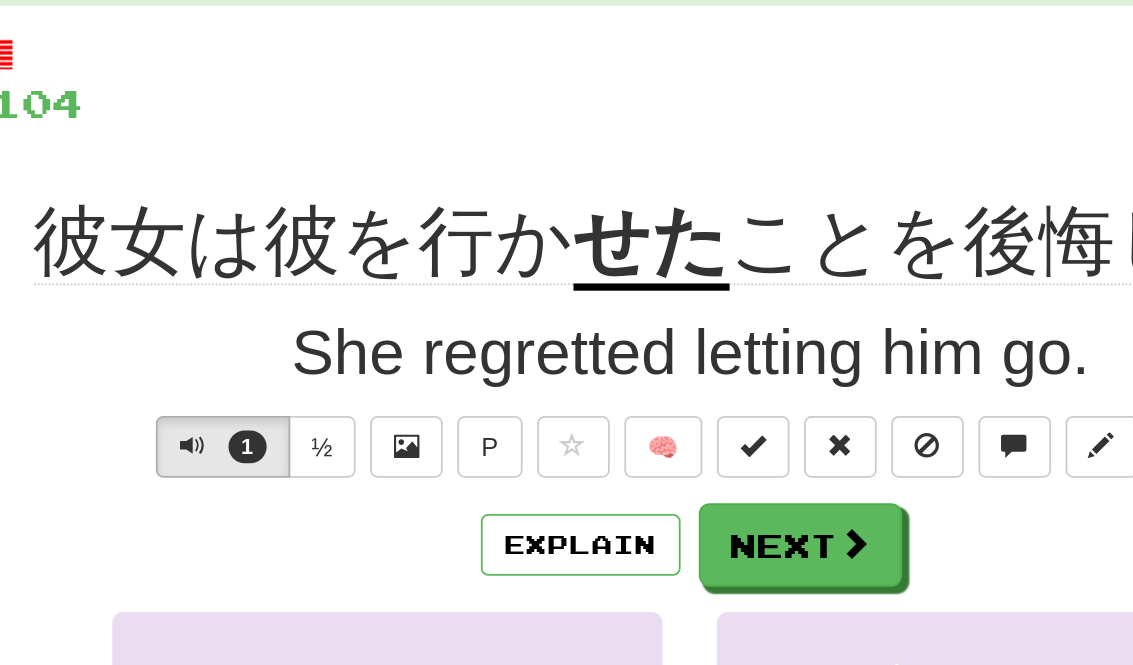 click at bounding box center [657, 359] 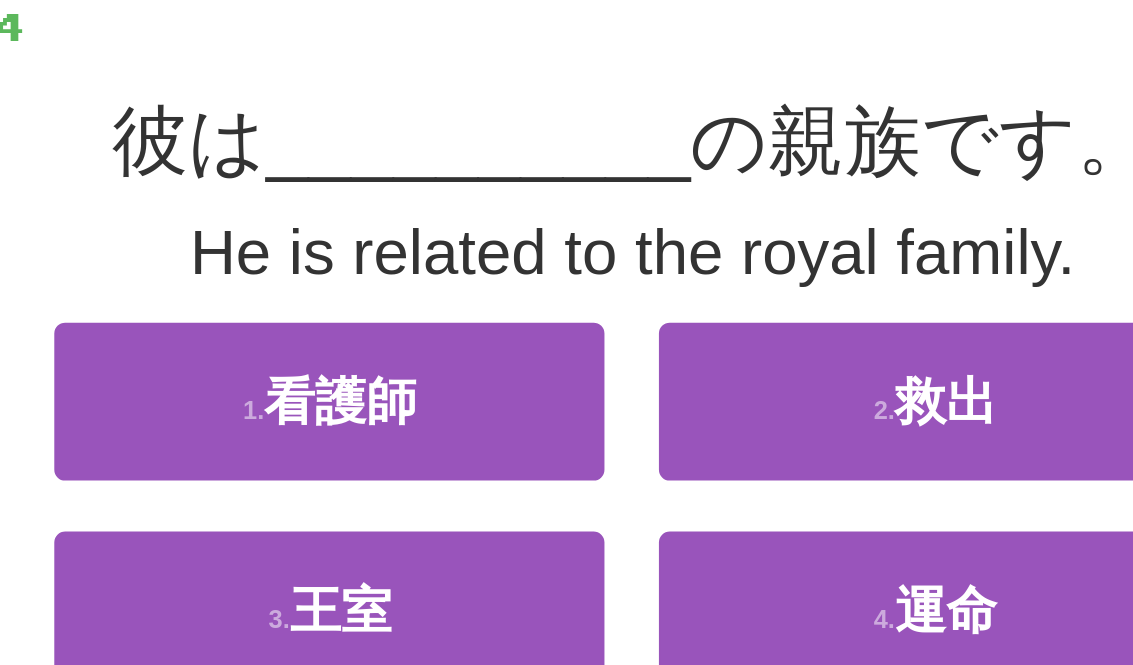click on "3 .  王室" at bounding box center [399, 438] 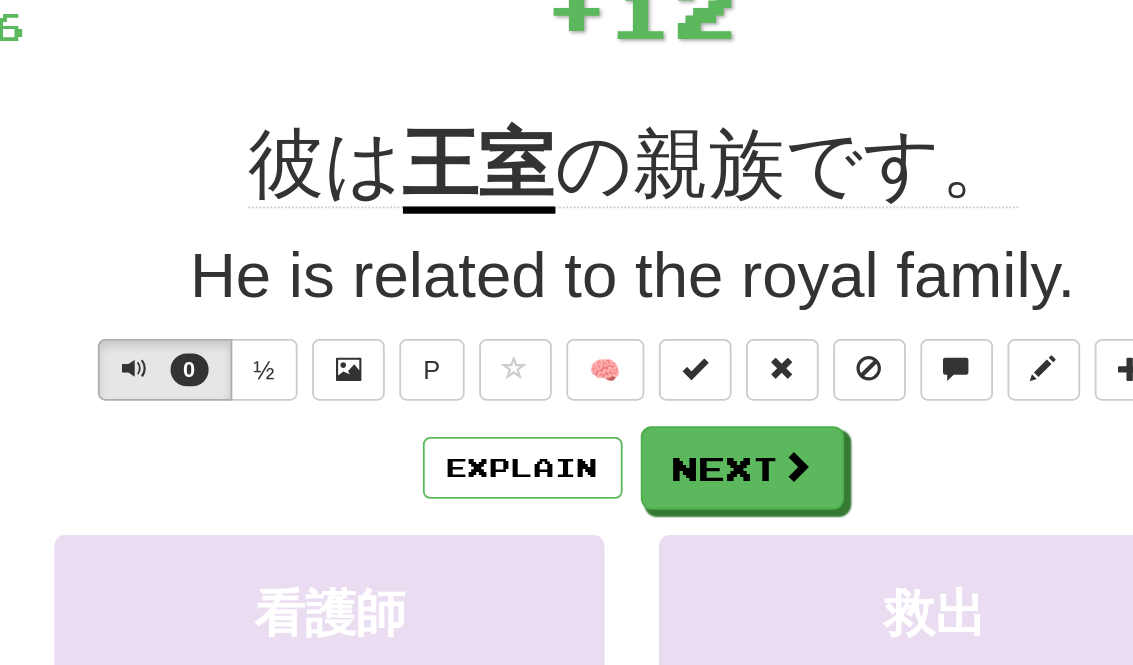 click on "Explain" at bounding box center (506, 360) 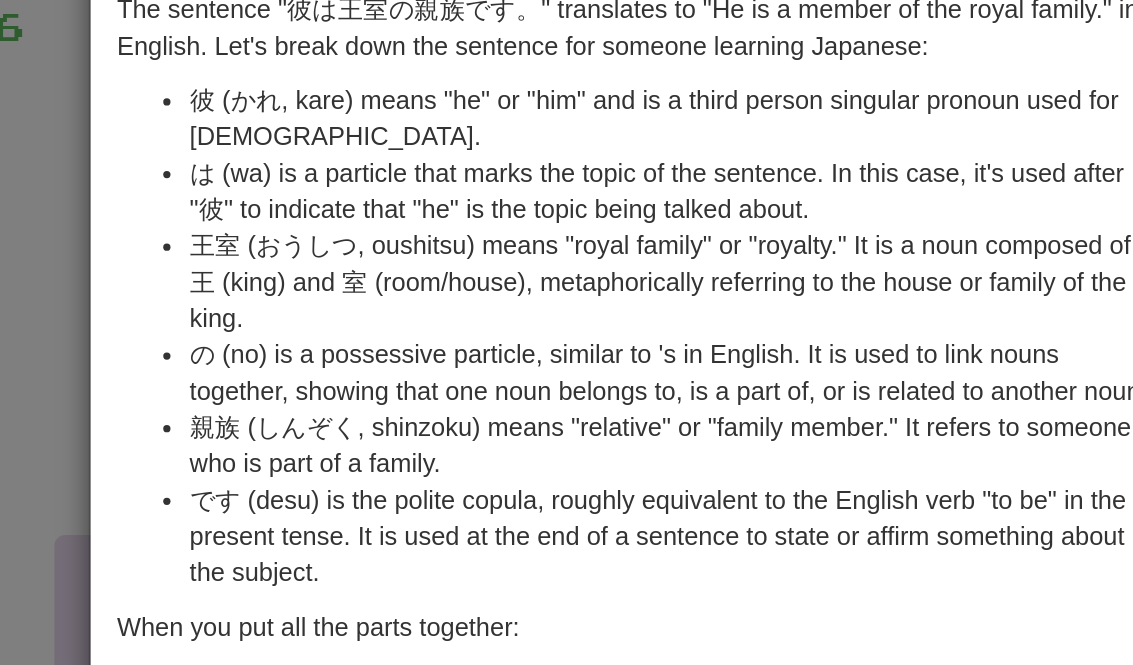 click on "× Explanation The sentence "彼は王室の親族です。" translates to "He is a member of the royal family." in English. Let's break down the sentence for someone learning Japanese:
彼 (かれ, kare) means "he" or "him" and is a third person singular pronoun used for males.
は (wa) is a particle that marks the topic of the sentence. In this case, it's used after "彼" to indicate that "he" is the topic being talked about.
王室 (おうしつ, oushitsu) means "royal family" or "royalty." It is a noun composed of 王 (king) and 室 (room/house), metaphorically referring to the house or family of the king.
の (no) is a possessive particle, similar to 's in English. It is used to link nouns together, showing that one noun belongs to, is a part of, or is related to another noun.
親族 (しんぞく, shinzoku) means "relative" or "family member." It refers to someone who is part of a family.
When you put all the parts together:
"彼は" (He) is the subject of the sentence.
!" at bounding box center (566, 332) 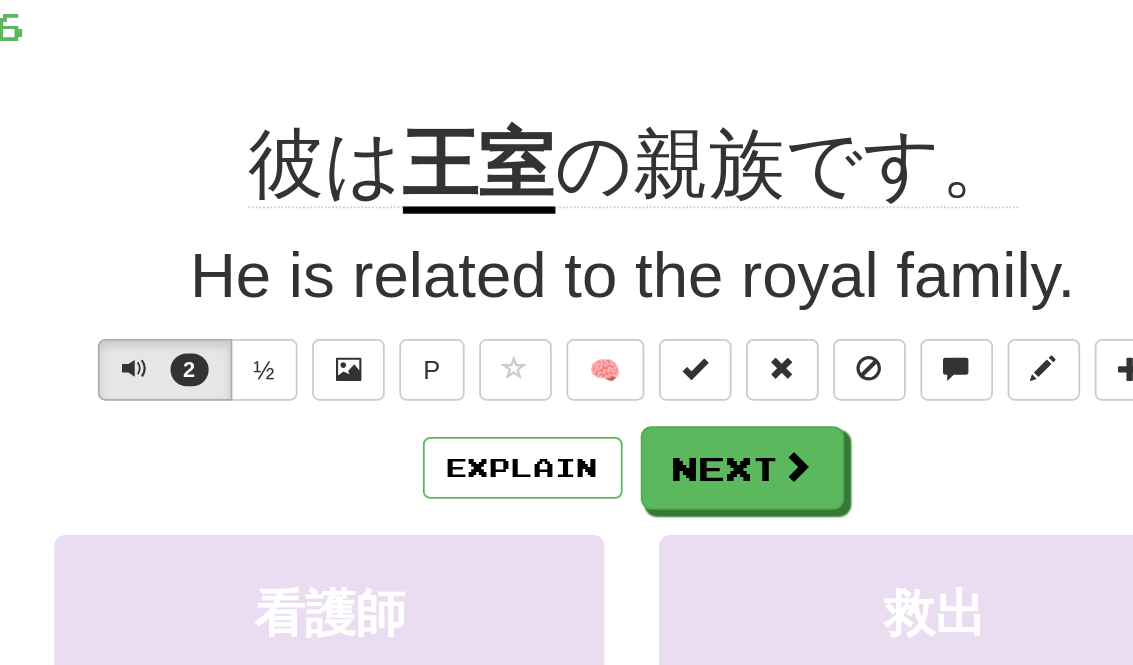 click on "Next" at bounding box center [627, 360] 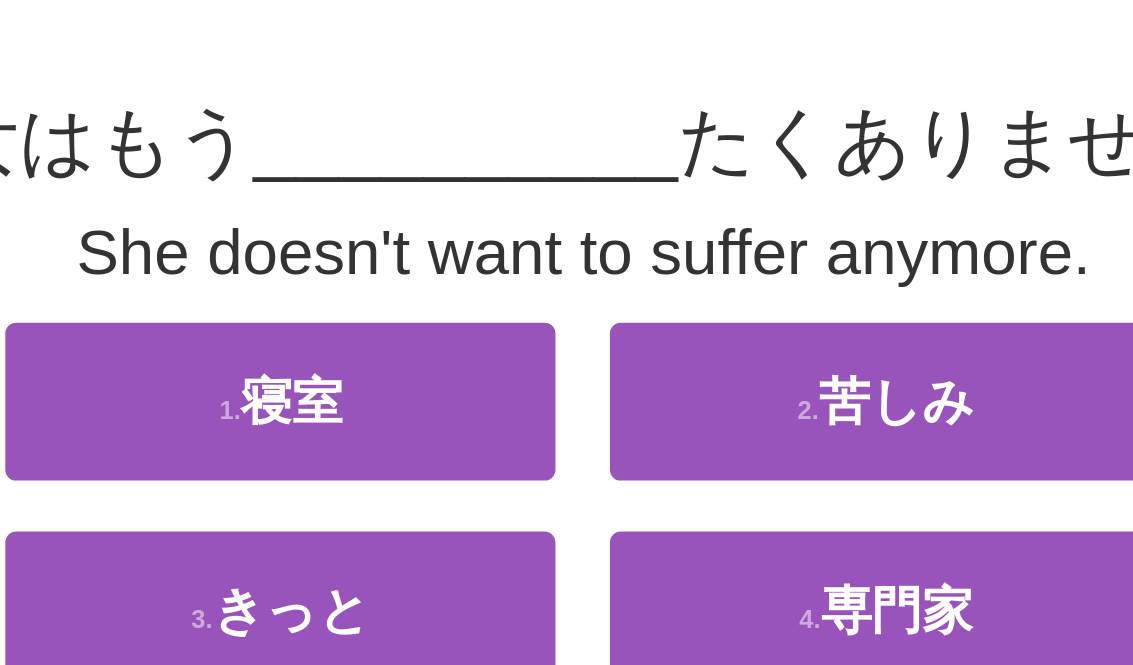 click on "苦しみ" at bounding box center [739, 323] 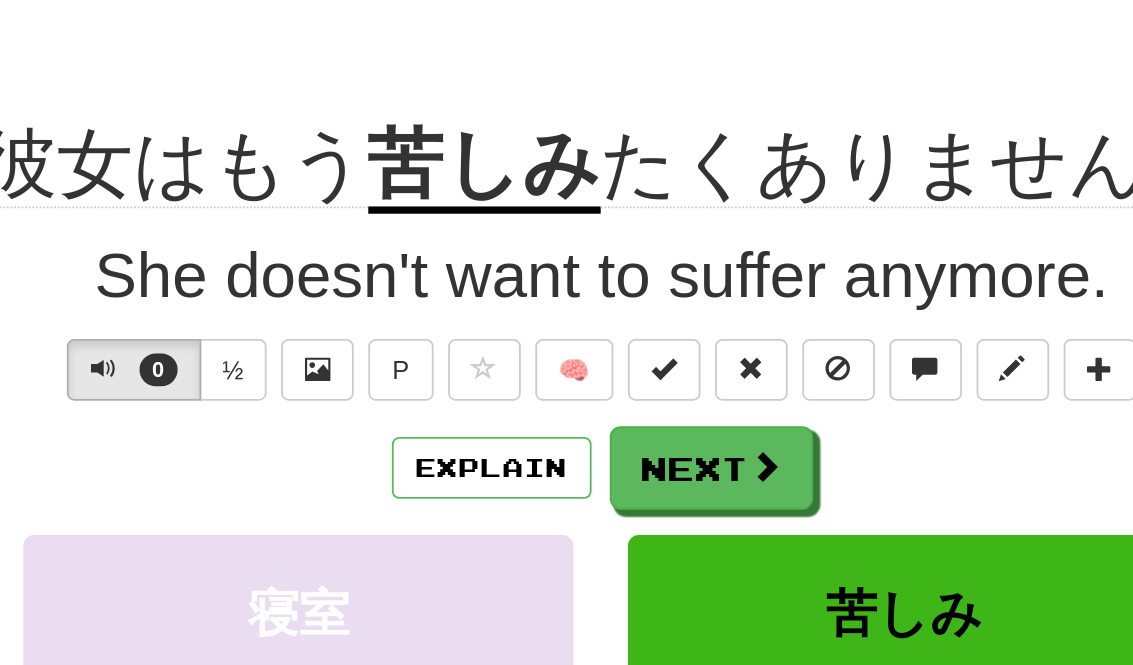 click on "Next" at bounding box center [627, 360] 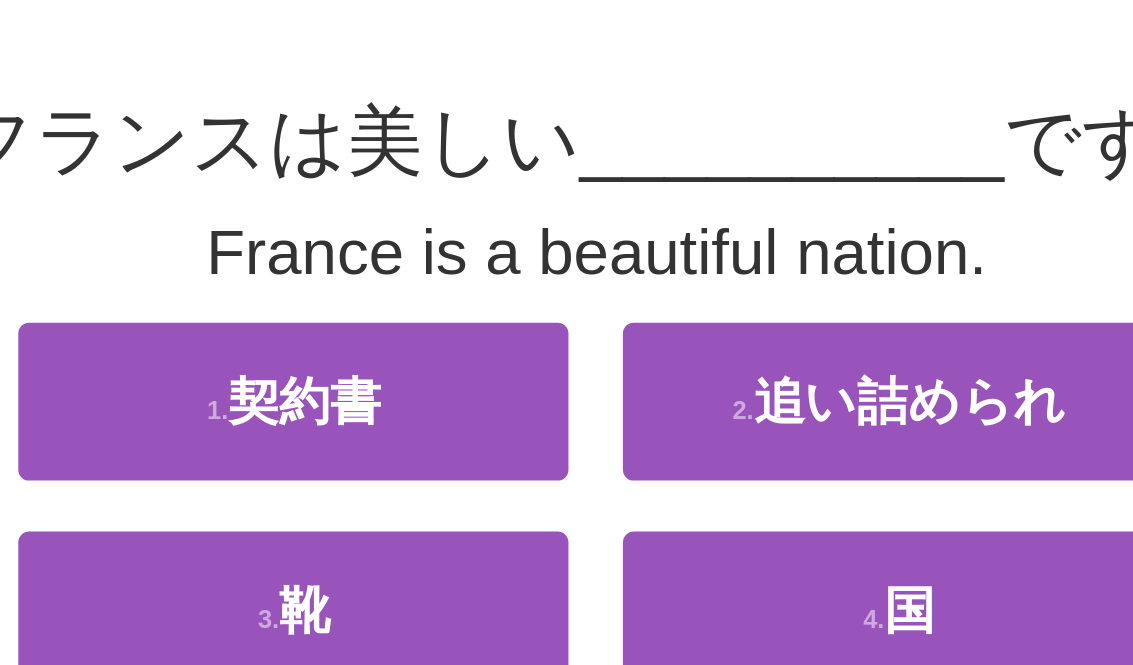 click on "4 .  国" at bounding box center [732, 438] 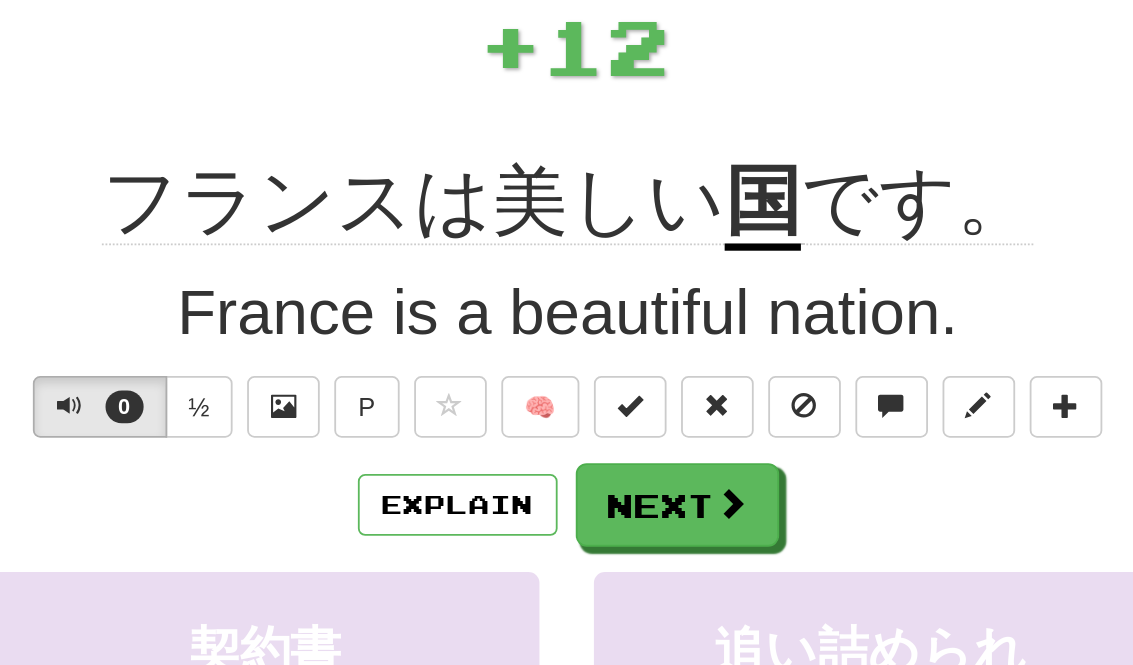click on "Next" at bounding box center [627, 360] 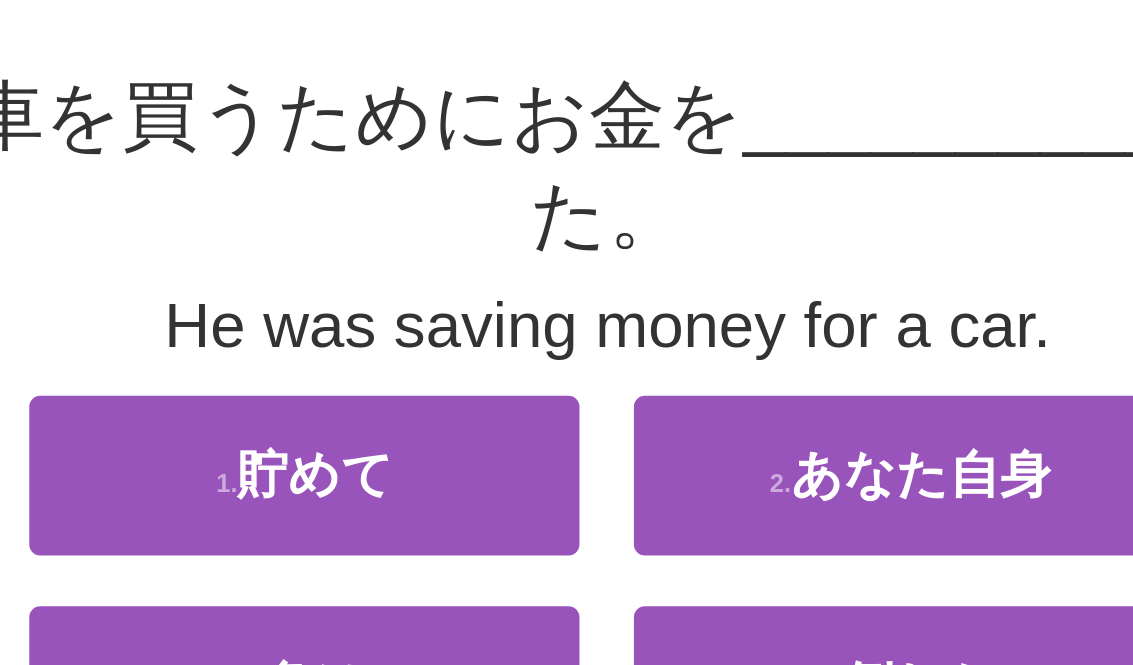 click on "1 .  貯めて" at bounding box center (399, 377) 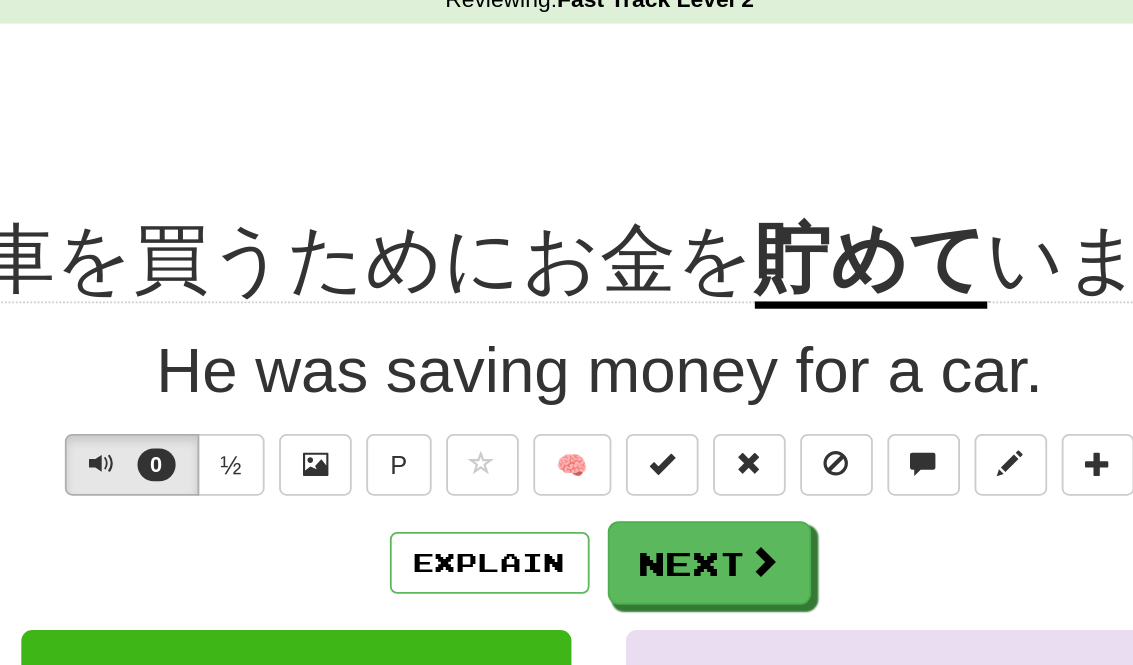 click on "Explain" at bounding box center (506, 360) 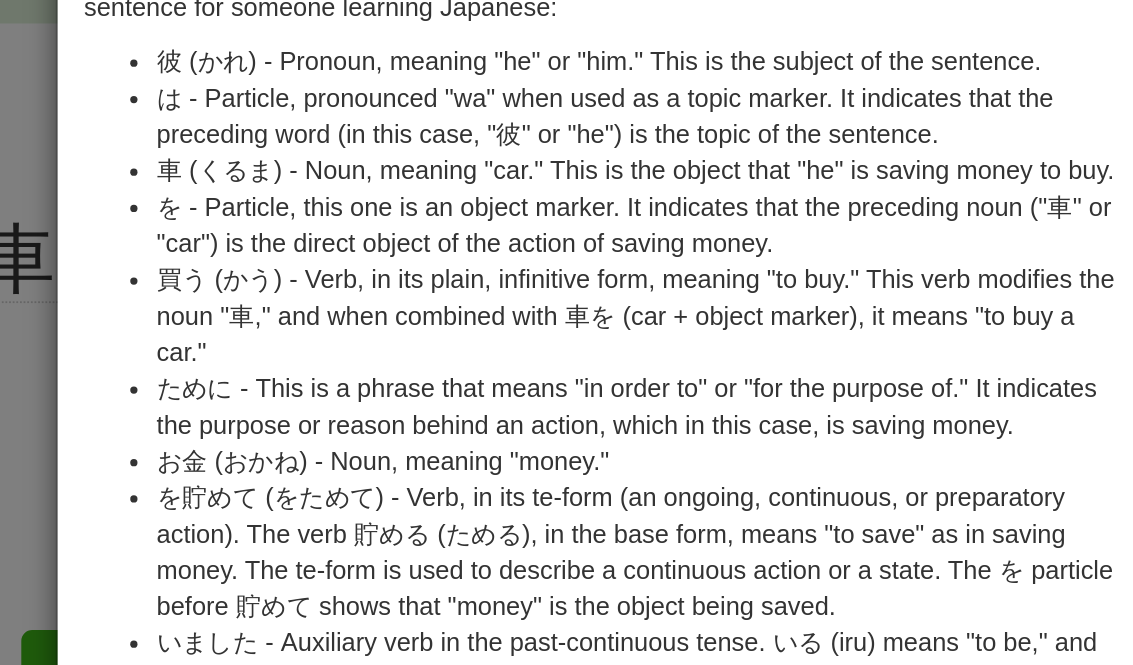 scroll, scrollTop: 133, scrollLeft: 0, axis: vertical 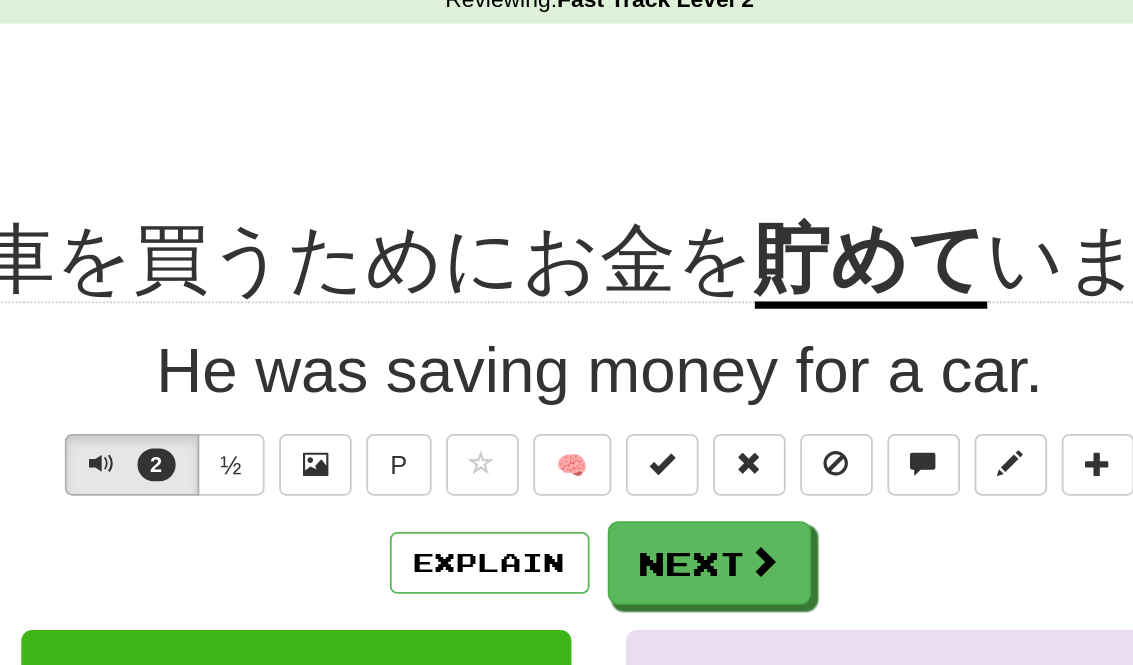 click at bounding box center (657, 359) 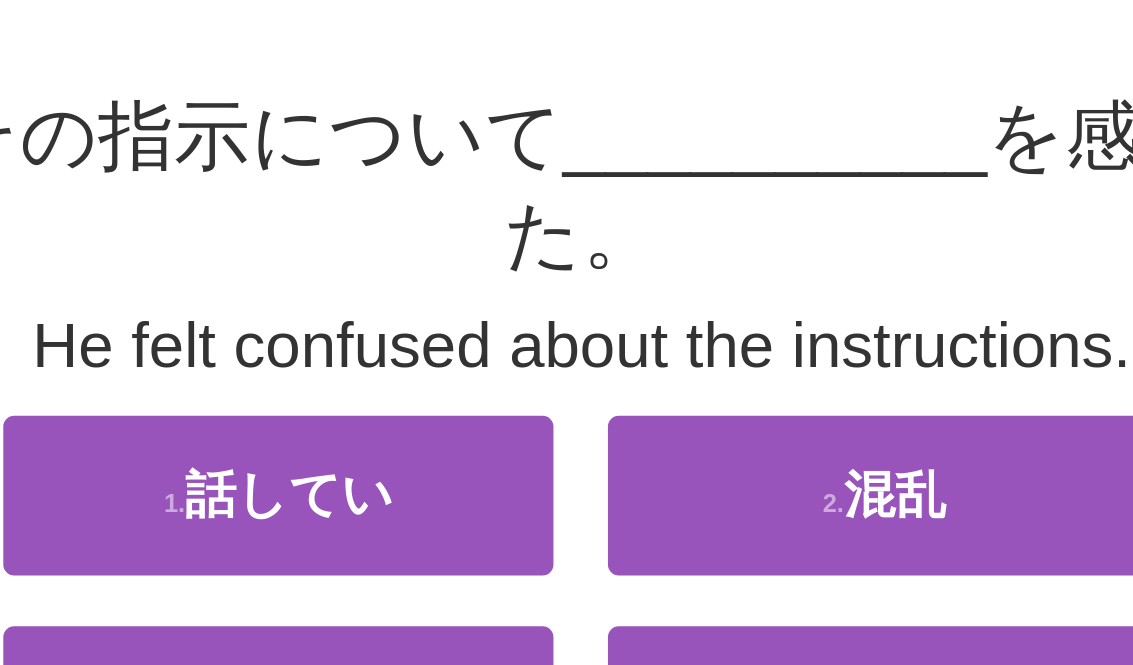 click on "2 .  混乱" at bounding box center (732, 377) 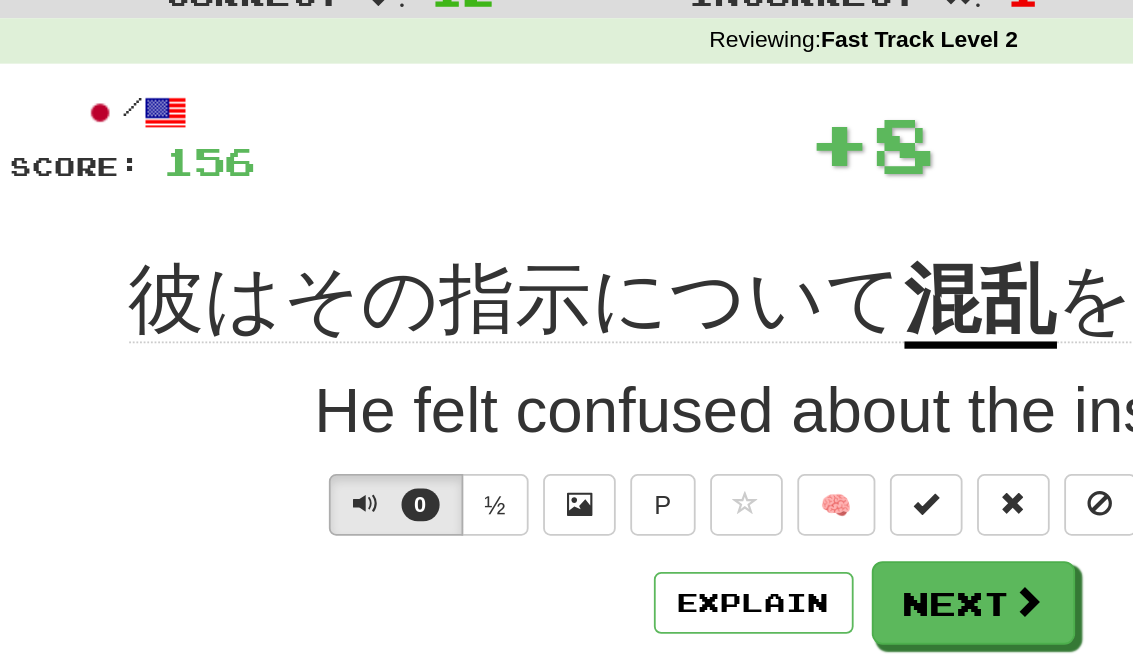 click on "Explain" at bounding box center (506, 360) 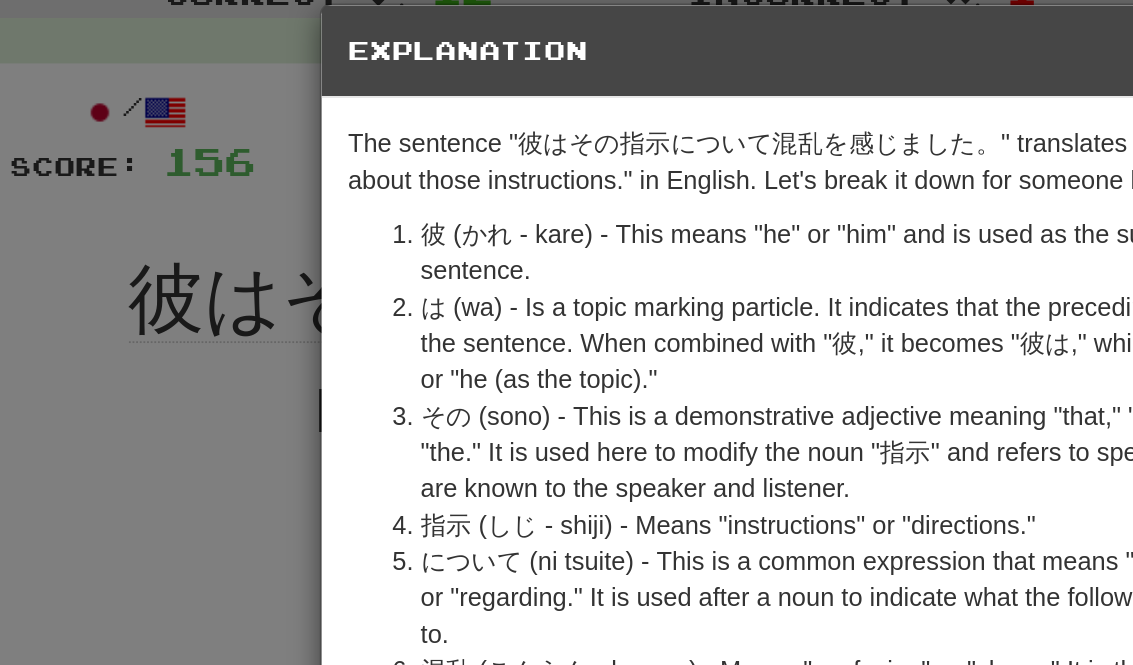 click on "× Explanation The sentence "彼はその指示について混乱を感じました。" translates to "He felt confused about those instructions." in English. Let's break it down for someone learning Japanese:
彼 (かれ - kare) - This means "he" or "him" and is used as the subject of the sentence.
は (wa) - Is a topic marking particle. It indicates that the preceding word is the topic of the sentence. When combined with "彼," it becomes "彼は," which means "as for him" or "he (as the topic)."
その (sono) - This is a demonstrative adjective meaning "that," "those," or sometimes "the." It is used here to modify the noun "指示" and refers to specific instructions that are known to the speaker and listener.
指示 (しじ - shiji) - Means "instructions" or "directions."
について (ni tsuite) - This is a common expression that means "about," "concerning," or "regarding." It is used after a noun to indicate what the following action is related to.
Let us know ! Close" at bounding box center [566, 332] 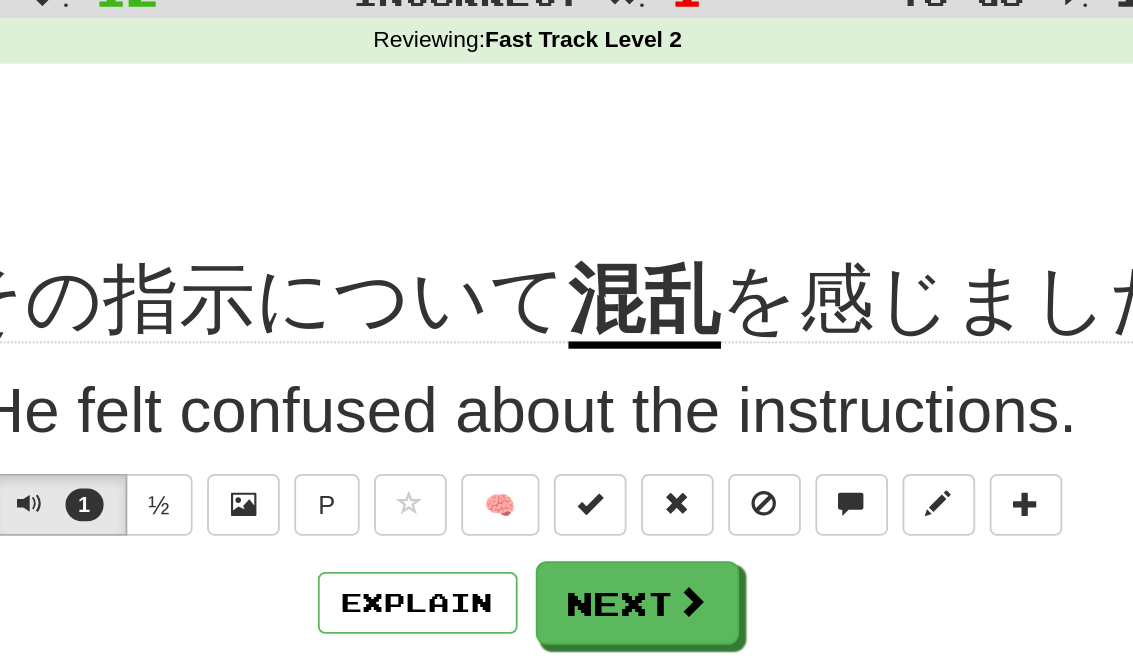 click on "Explain" at bounding box center [506, 360] 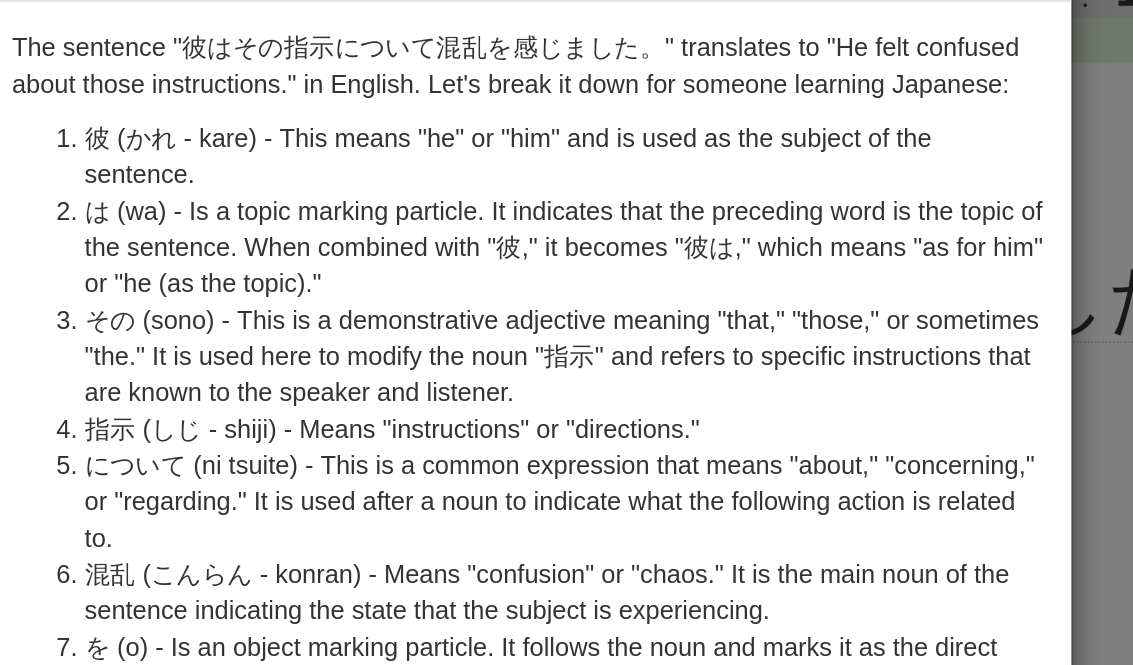 scroll, scrollTop: 53, scrollLeft: 0, axis: vertical 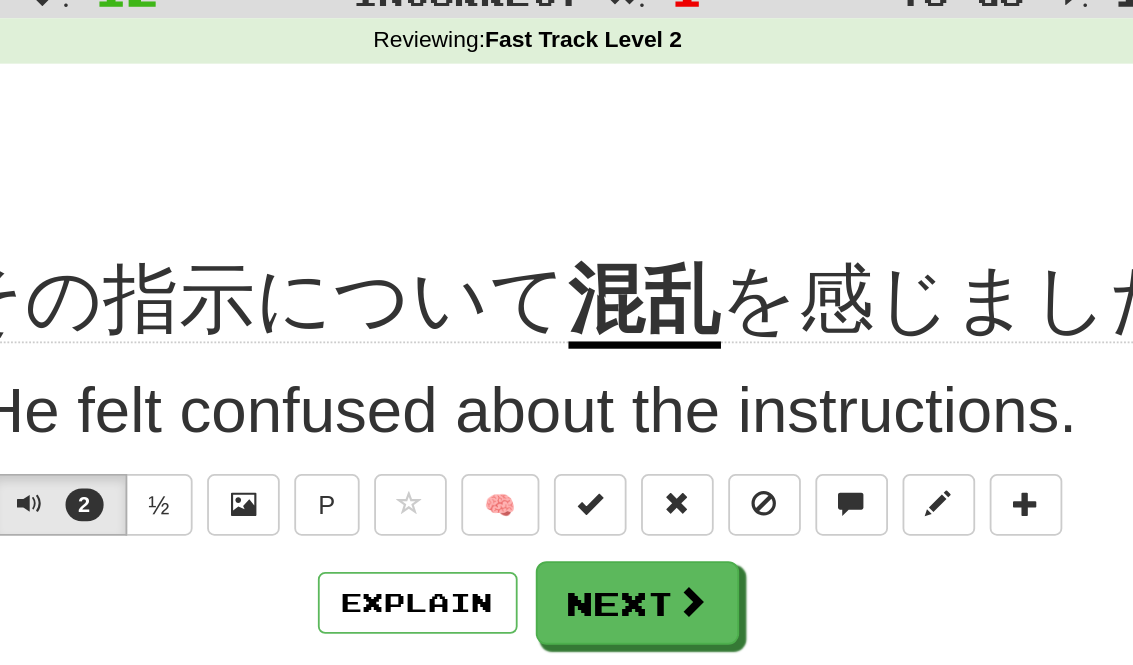 click at bounding box center (657, 359) 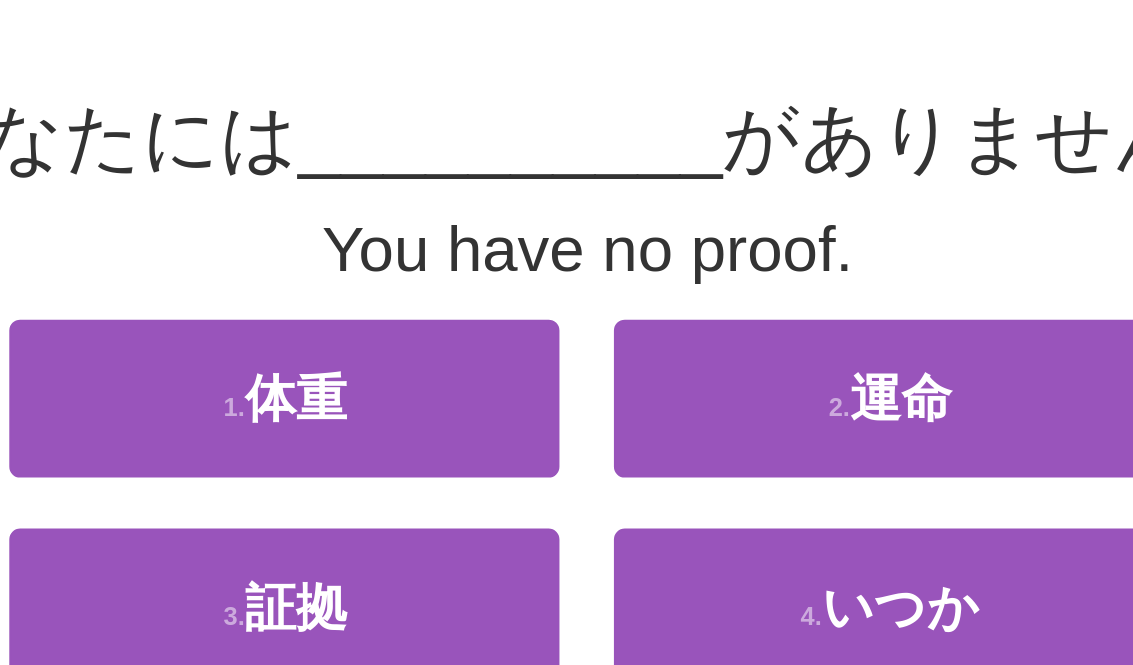 click on "3 .  証拠" at bounding box center (399, 438) 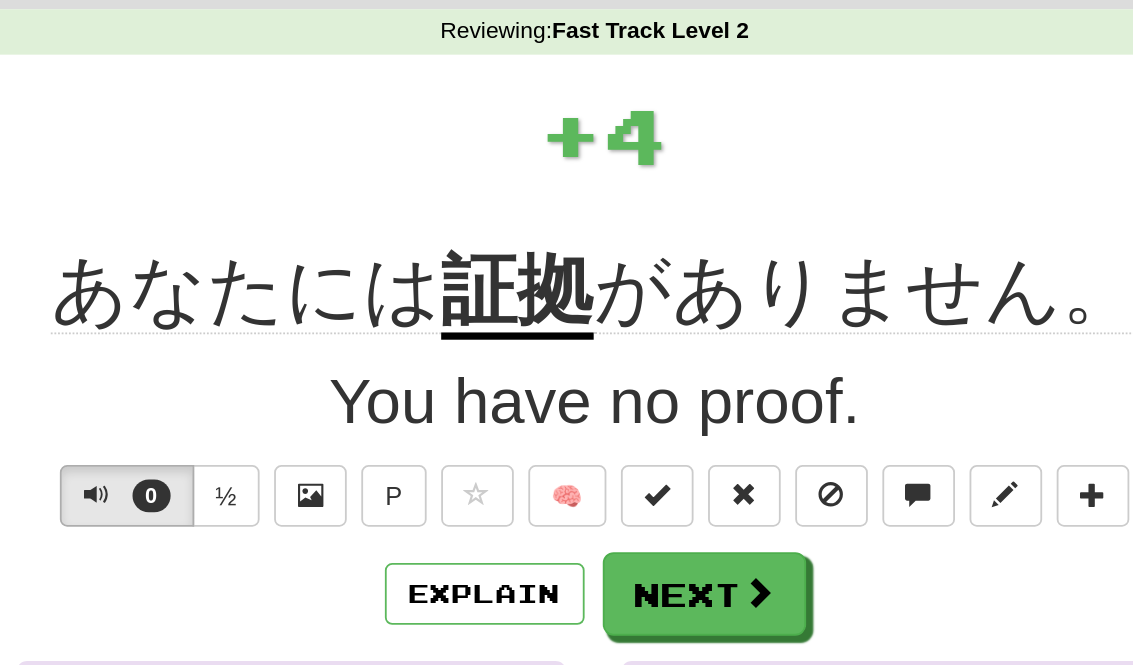 click on "Next" at bounding box center (627, 360) 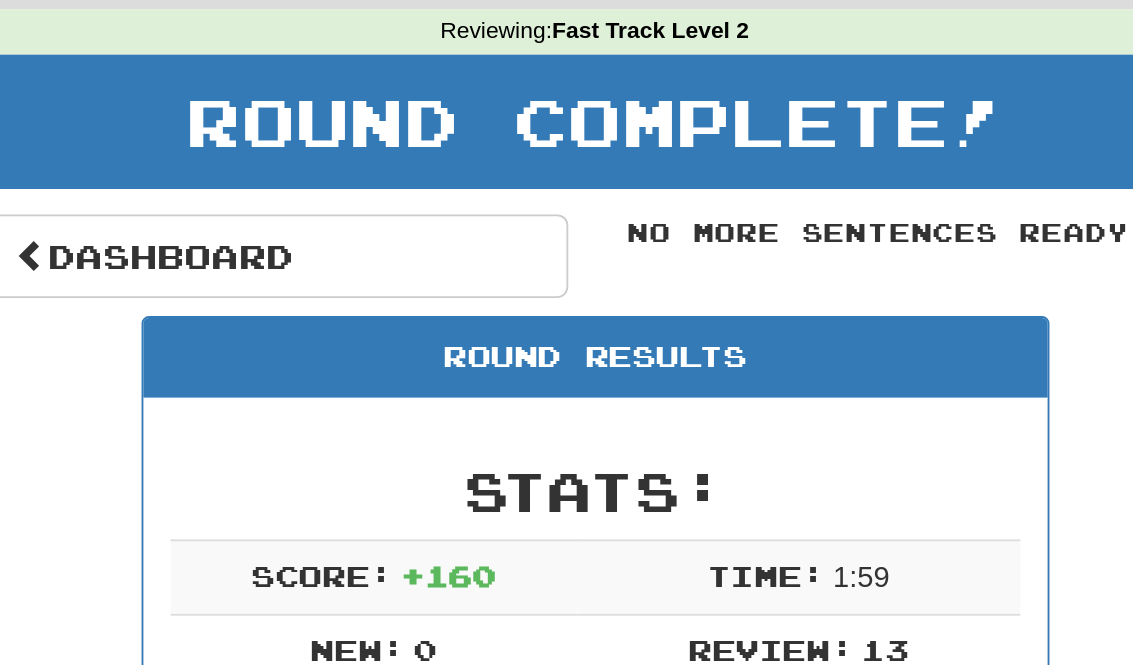 click on "Dashboard" at bounding box center (324, 174) 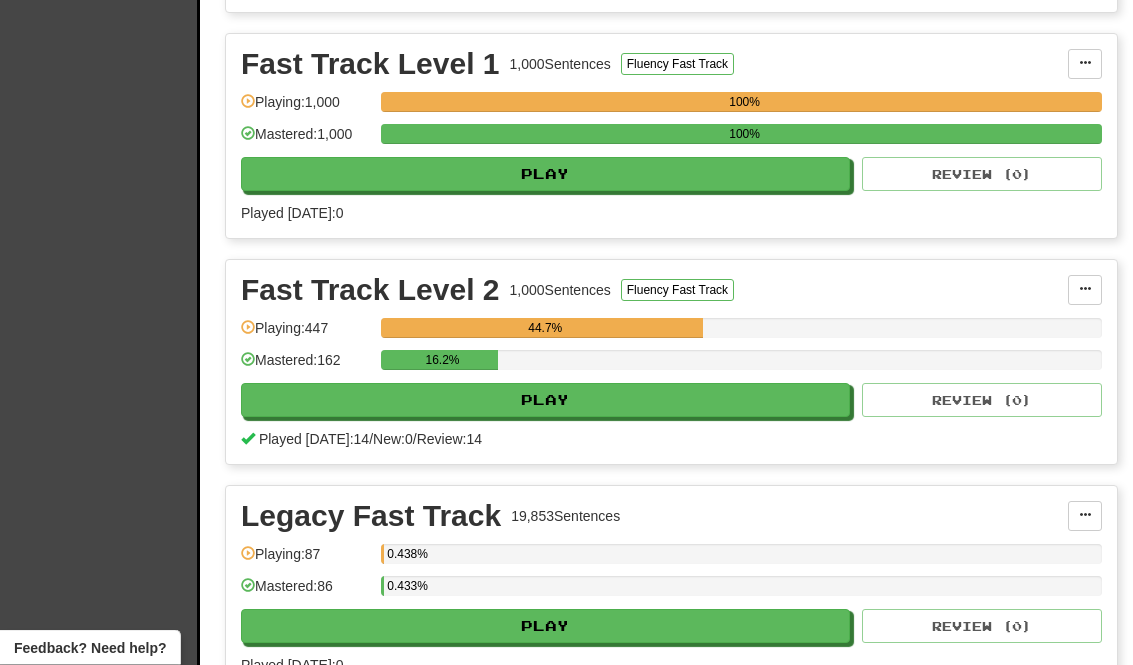 scroll, scrollTop: 689, scrollLeft: 0, axis: vertical 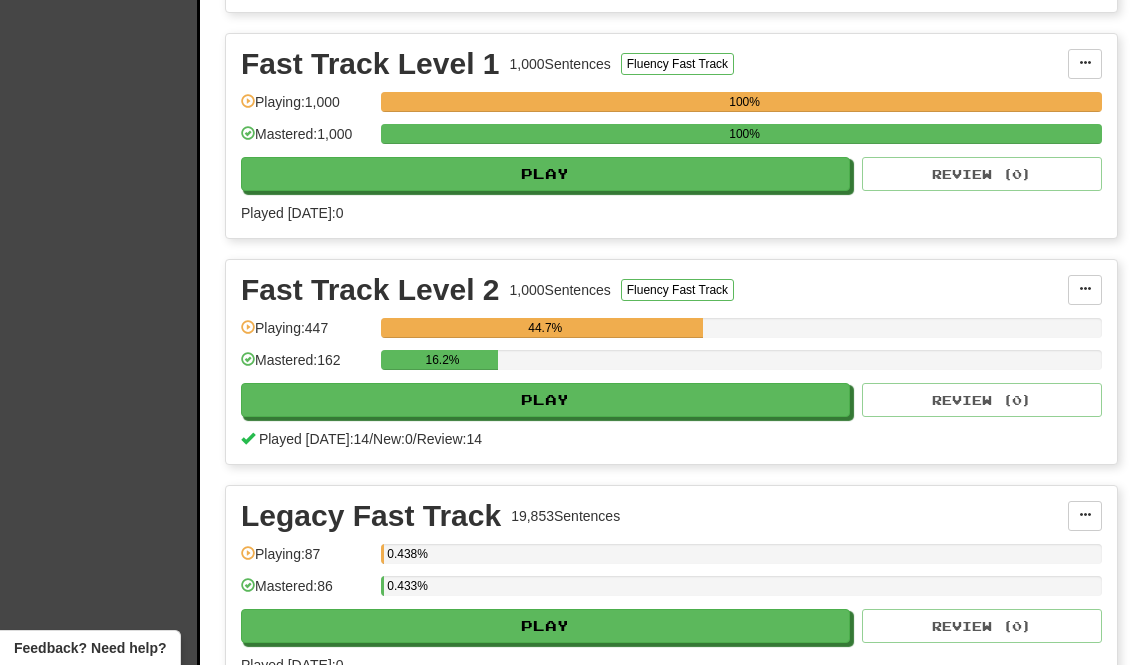click on "Play" at bounding box center (545, 400) 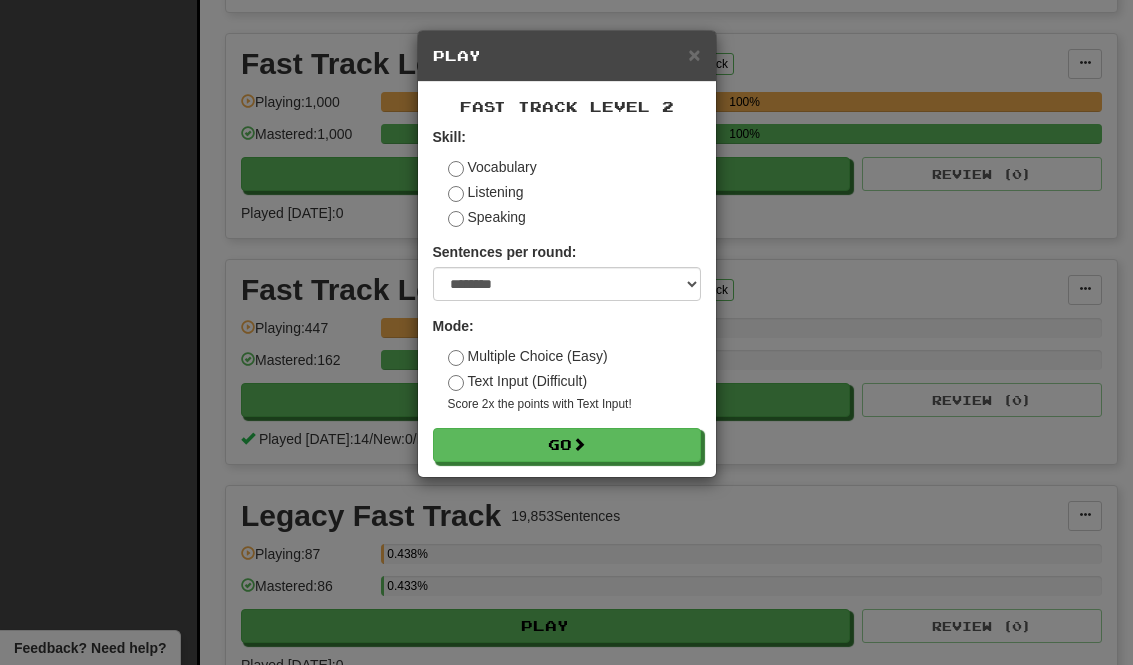 click on "Go" at bounding box center (567, 445) 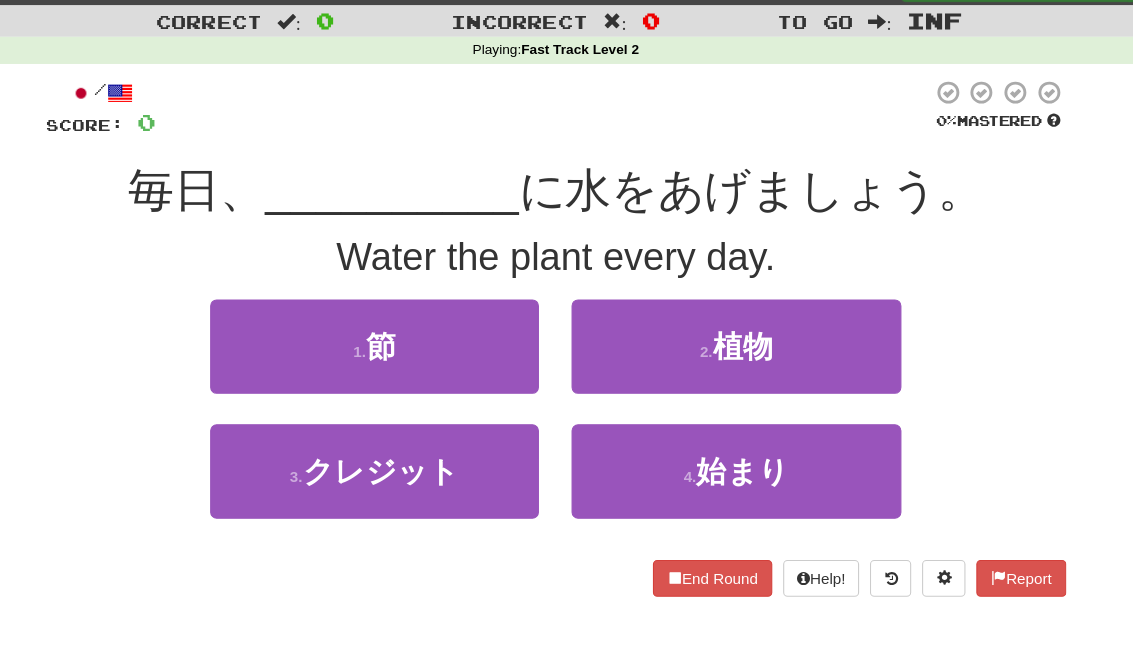 scroll, scrollTop: 35, scrollLeft: 0, axis: vertical 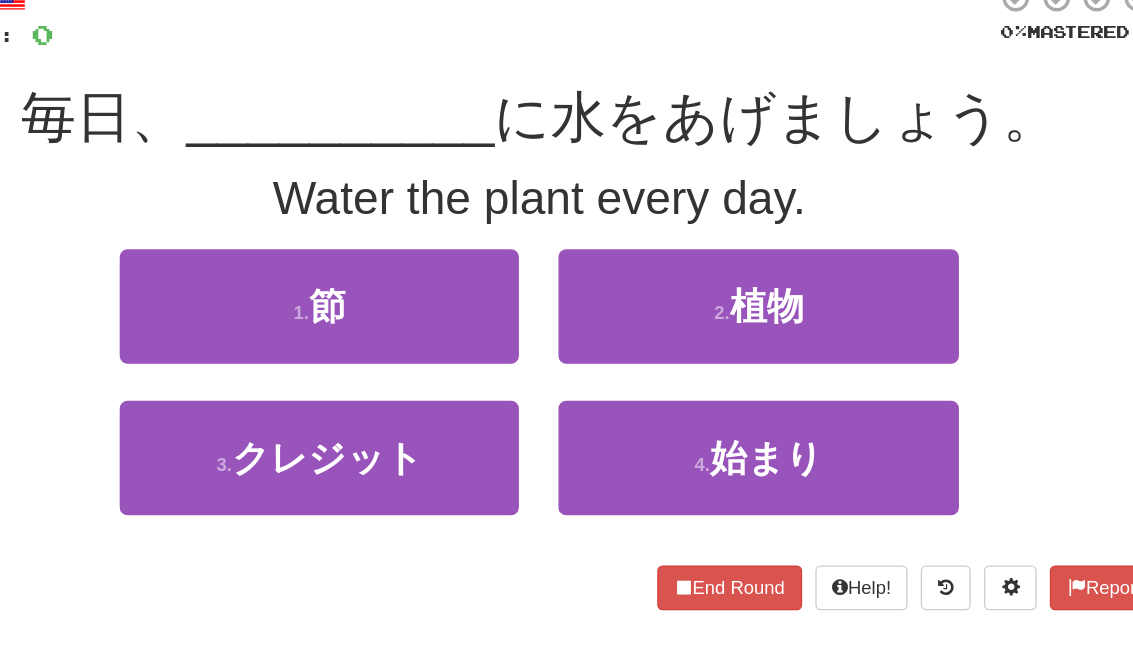 click on "2 .  植物" at bounding box center [732, 330] 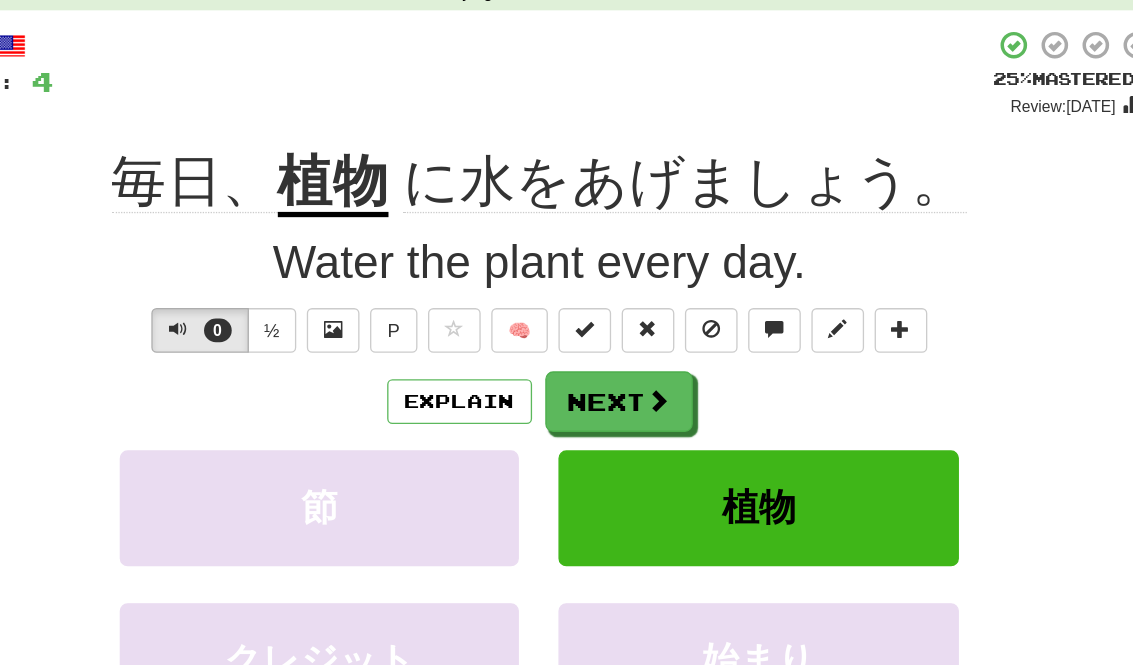 click on "Explain" at bounding box center [506, 367] 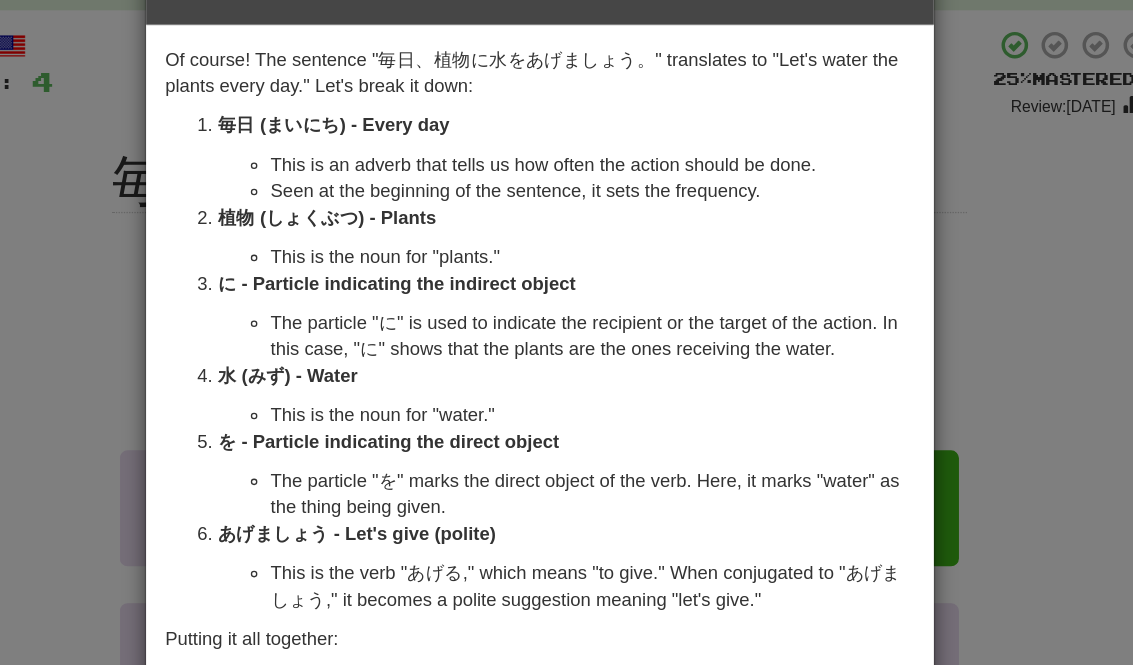 click on "× Explanation Of course! The sentence "毎日、植物に水をあげましょう。" translates to "Let's water the plants every day." Let's break it down:
毎日 (まいにち) - Every day
This is an adverb that tells us how often the action should be done.
Seen at the beginning of the sentence, it sets the frequency.
植物 (しょくぶつ) - Plants
This is the noun for "plants."
に - Particle indicating the indirect object
The particle "に" is used to indicate the recipient or the target of the action. In this case, "に" shows that the plants are the ones receiving the water.
水 (みず) - Water
This is the noun for "water."
を - Particle indicating the direct object
The particle "を" marks the direct object of the verb. Here, it marks "water" as the thing being given.
あげましょう - Let's give (polite)
Putting it all together:
毎日、  indicates that this action should be done every day.
植物に," at bounding box center (566, 332) 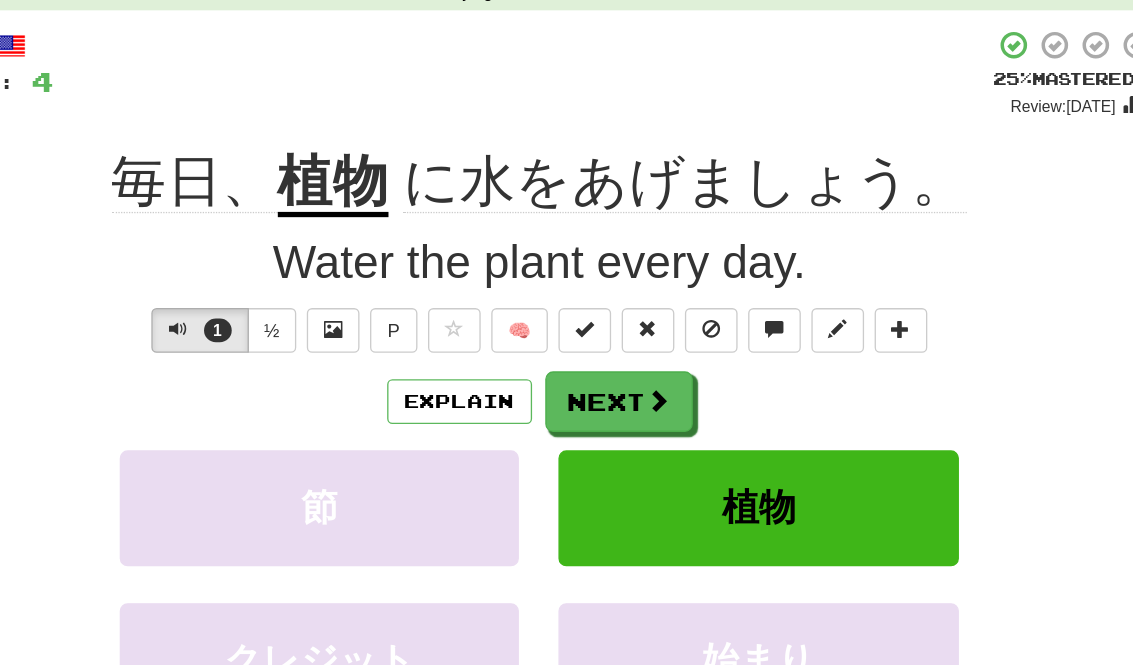 click at bounding box center (657, 366) 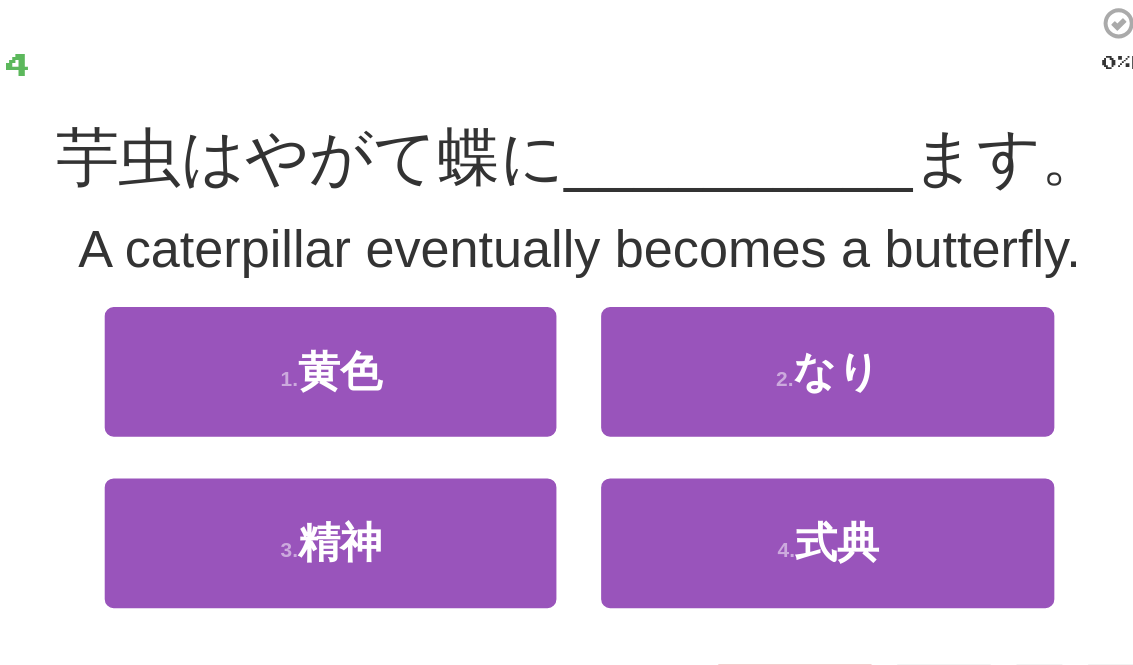 click on "2 .  なり" at bounding box center [732, 330] 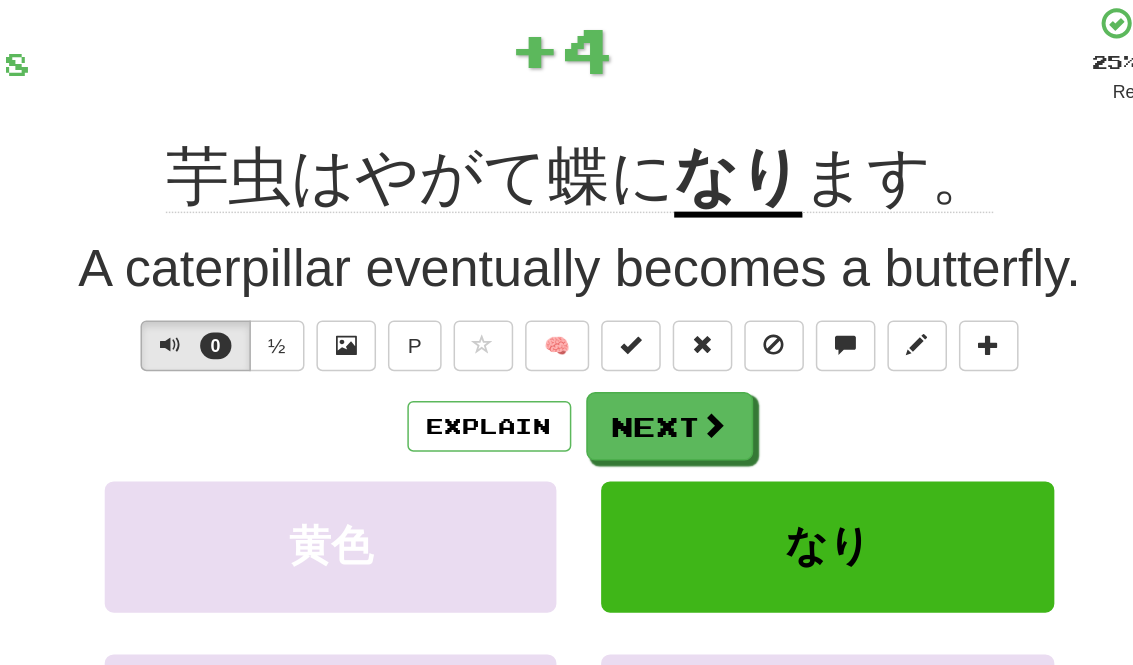 click on "Explain" at bounding box center (506, 367) 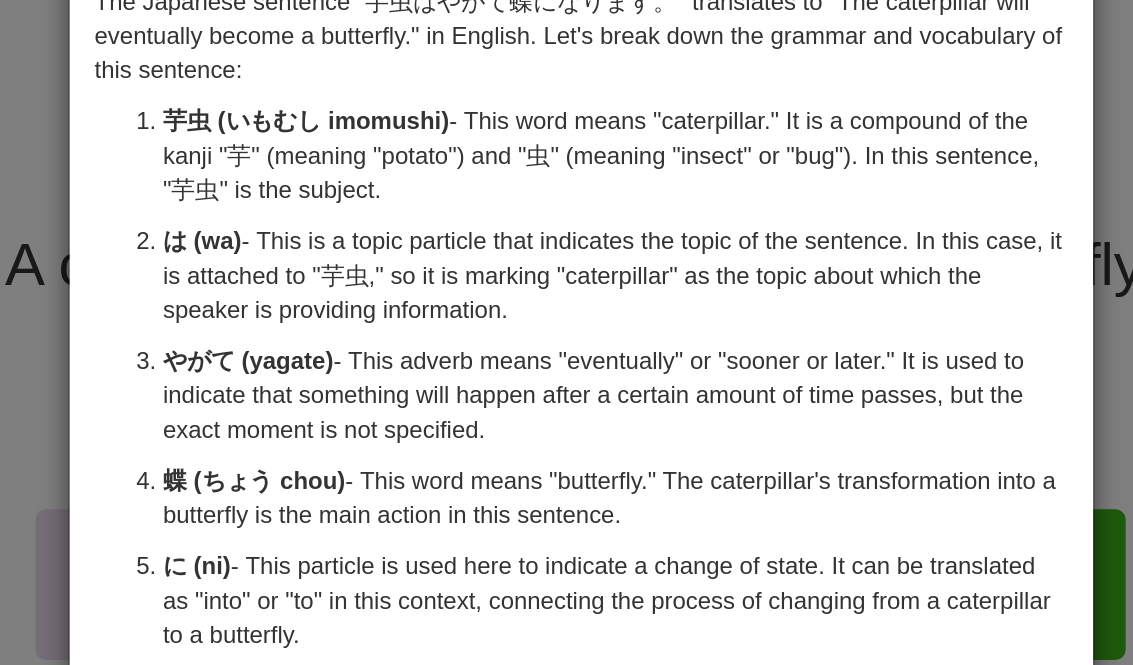 click on "× Explanation The Japanese sentence "芋虫はやがて蝶になります。" translates to "The caterpillar will eventually become a butterfly." in English. Let's break down the grammar and vocabulary of this sentence:
芋虫 (いもむし imomushi)  - This word means "caterpillar." It is a compound of the kanji "芋" (meaning "potato") and "虫" (meaning "insect" or "bug"). In this sentence, "芋虫" is the subject.
は (wa)  - This is a topic particle that indicates the topic of the sentence. In this case, it is attached to "芋虫," so it is marking "caterpillar" as the topic about which the speaker is providing information.
やがて (yagate)  - This adverb means "eventually" or "sooner or later." It is used to indicate that something will happen after a certain amount of time passes, but the exact moment is not specified.
蝶 (ちょう chou)  - This word means "butterfly." The caterpillar's transformation into a butterfly is the main action in this sentence.
に (ni)" at bounding box center (566, 332) 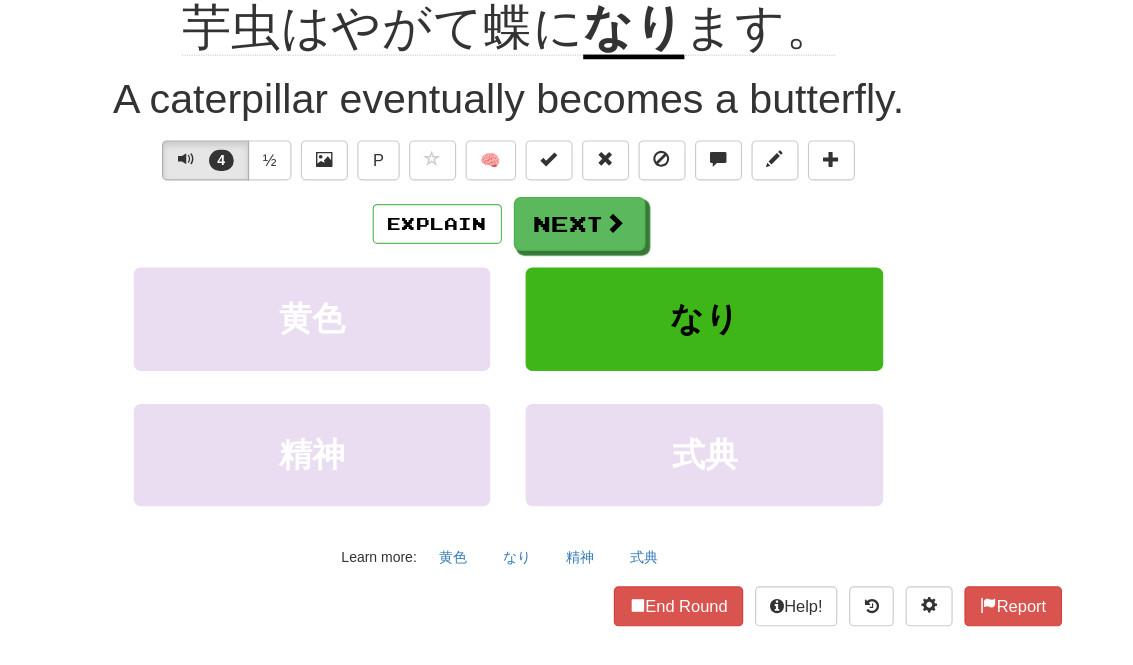 click on "End Round" at bounding box center (711, 584) 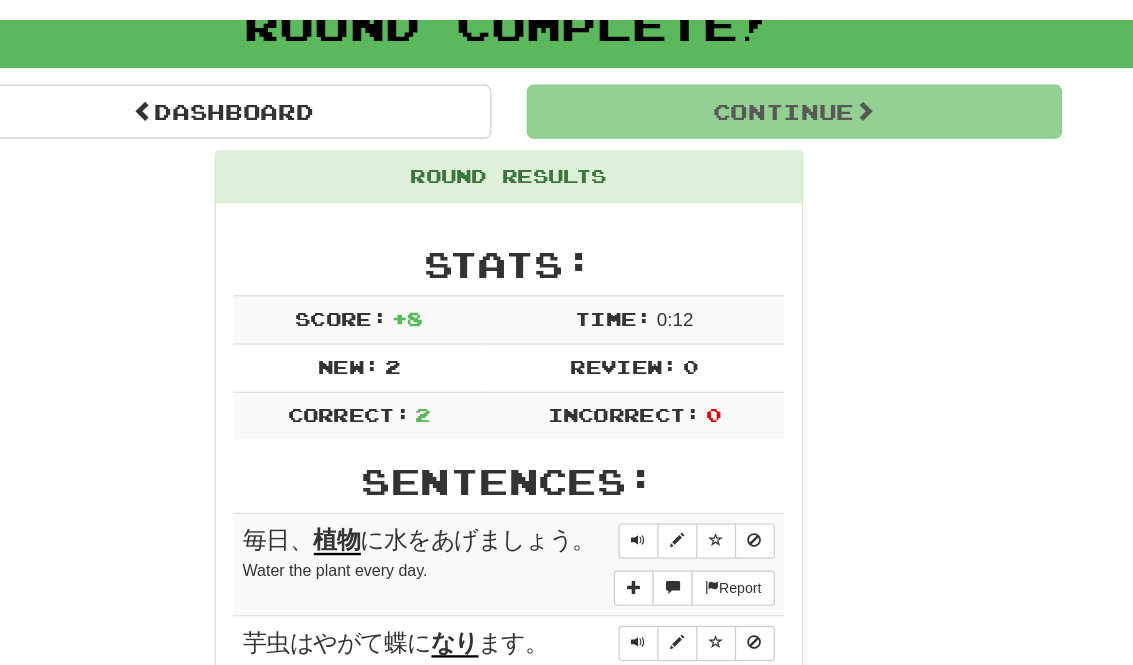 scroll, scrollTop: 0, scrollLeft: 0, axis: both 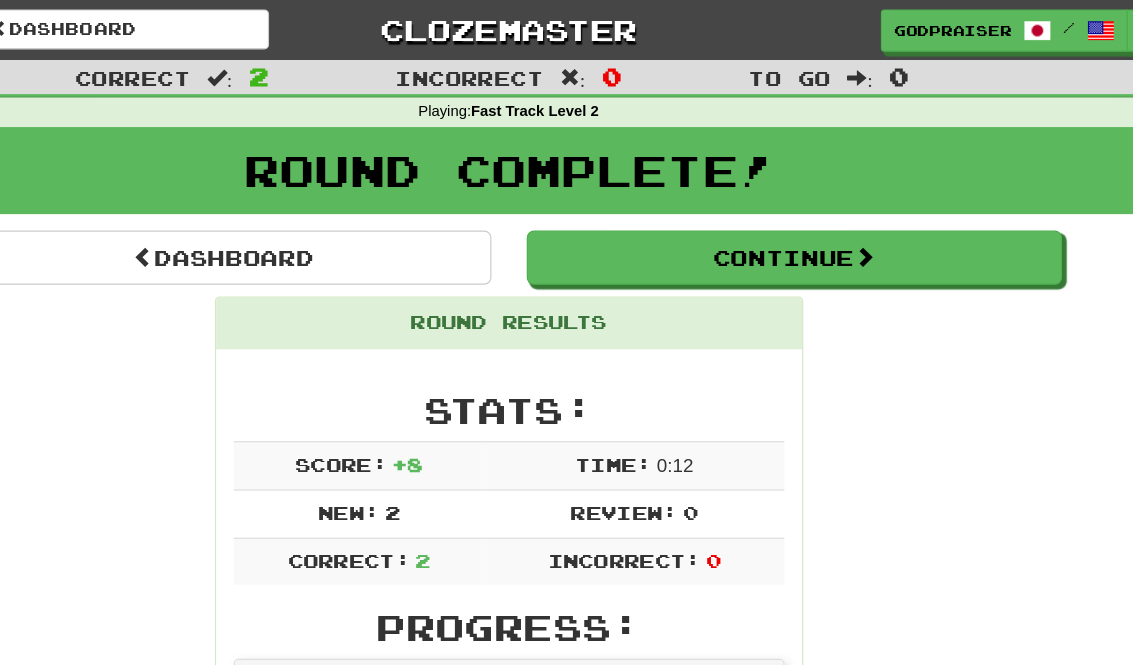click on "Dashboard" at bounding box center (189, 25) 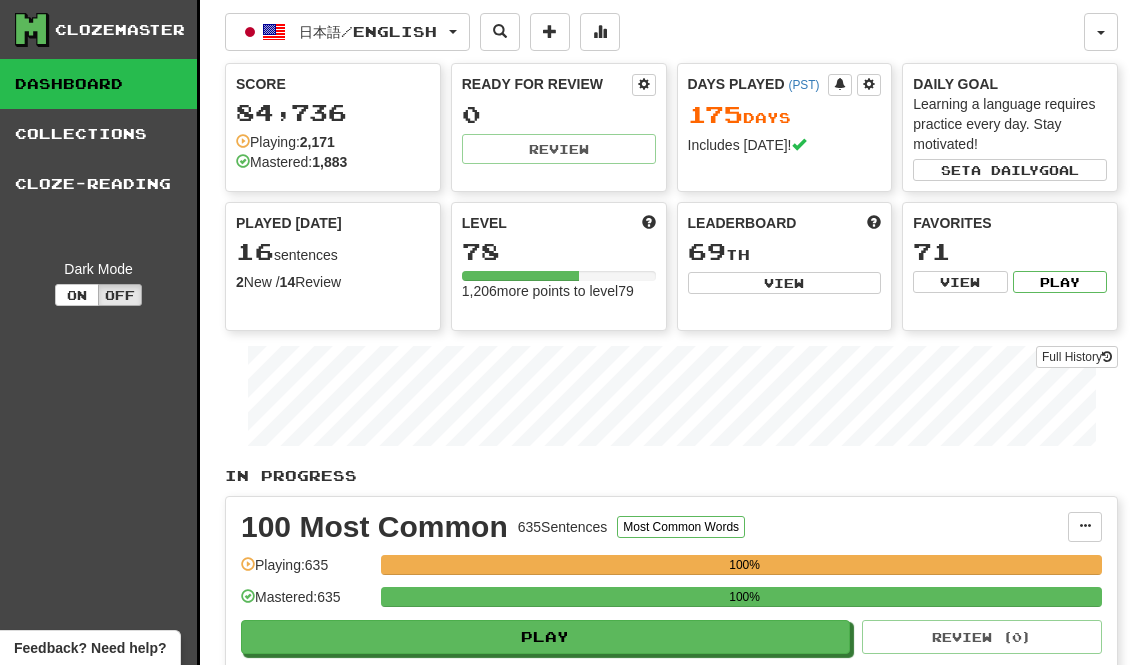 scroll, scrollTop: 0, scrollLeft: 0, axis: both 